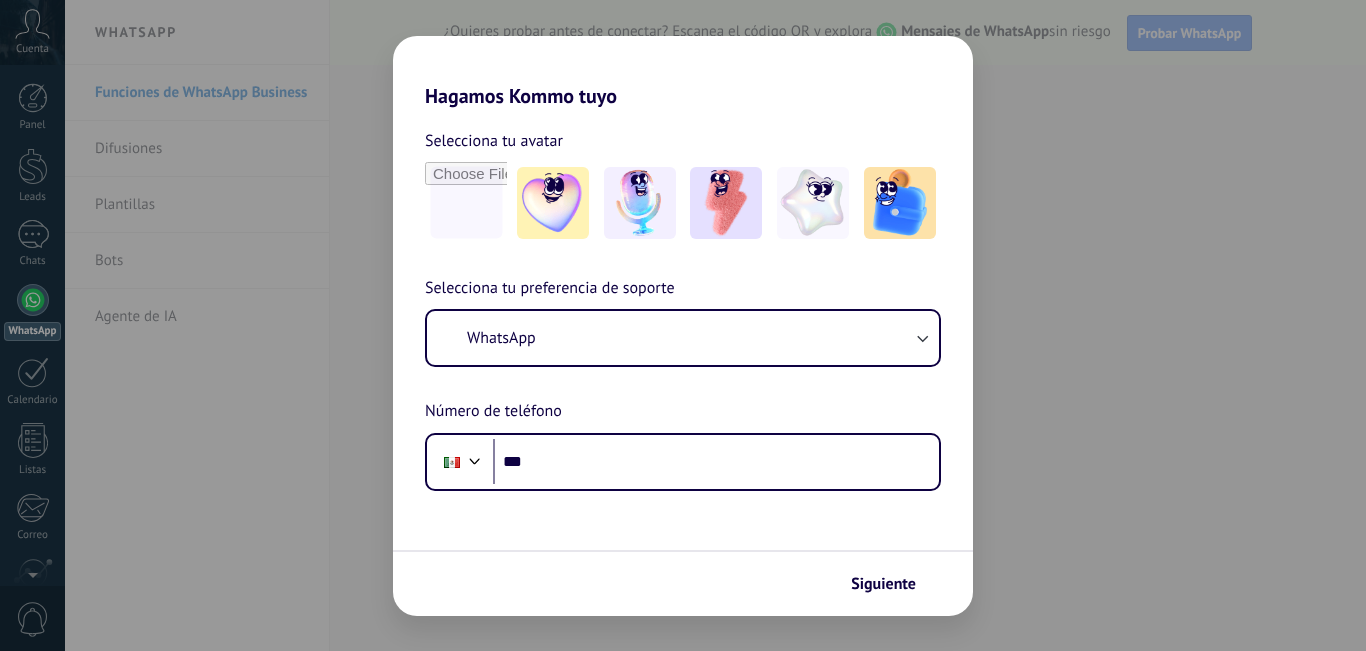 scroll, scrollTop: 0, scrollLeft: 0, axis: both 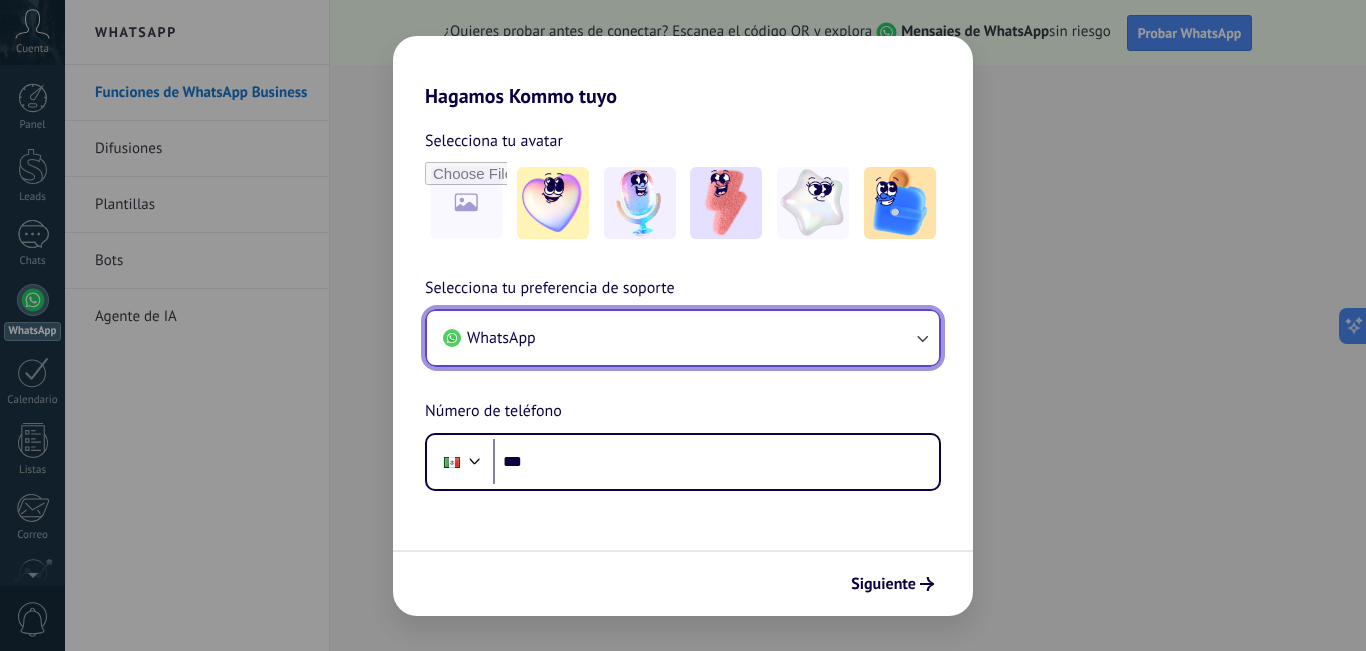 click on "WhatsApp" at bounding box center (683, 338) 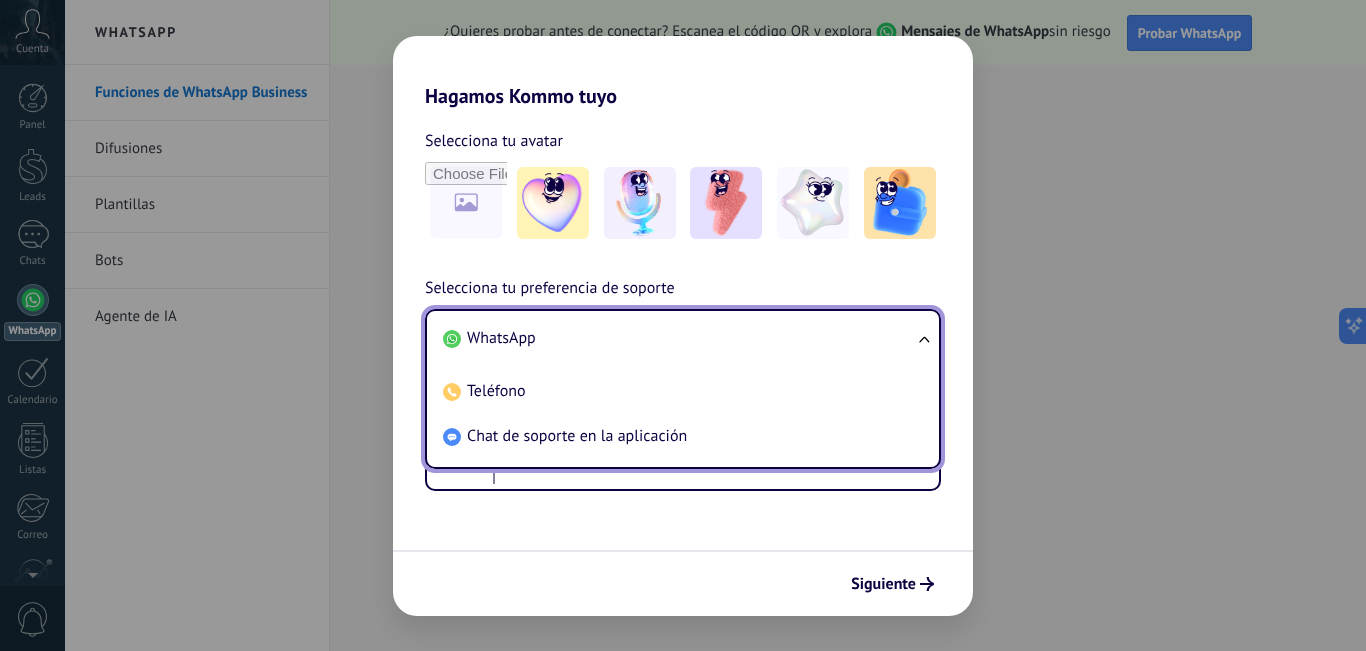 click on "WhatsApp" at bounding box center (679, 338) 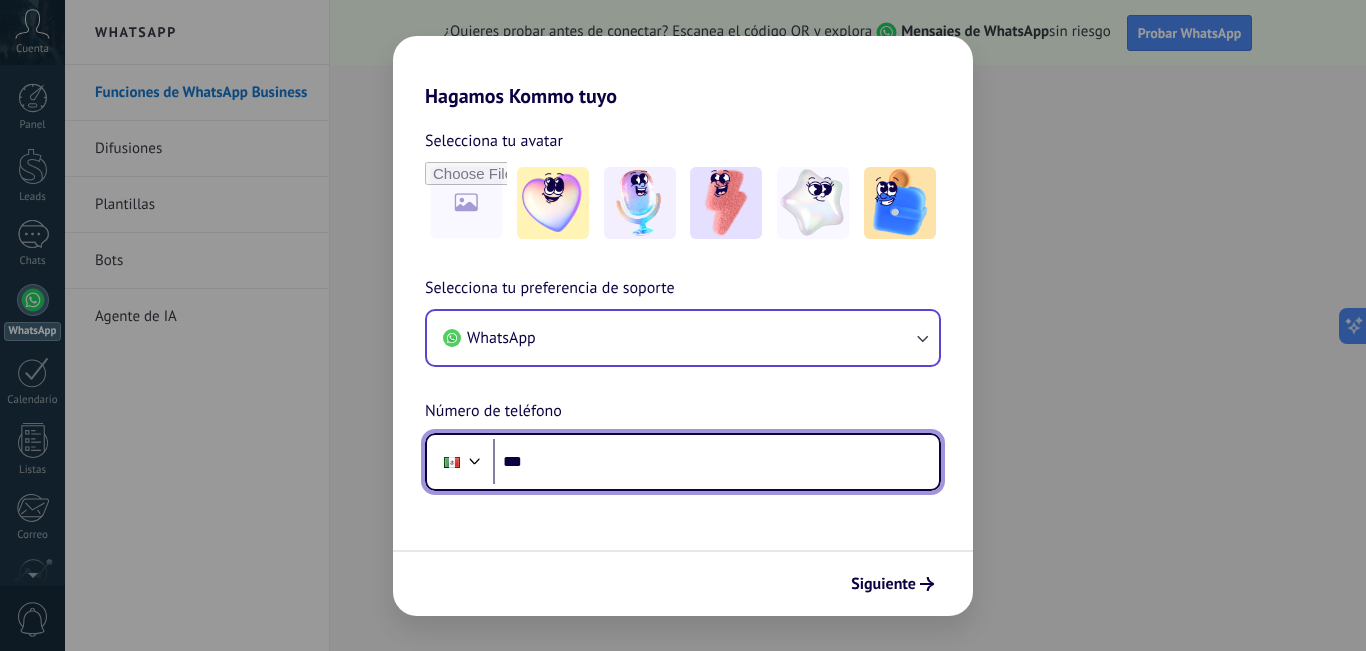 click on "***" at bounding box center (716, 462) 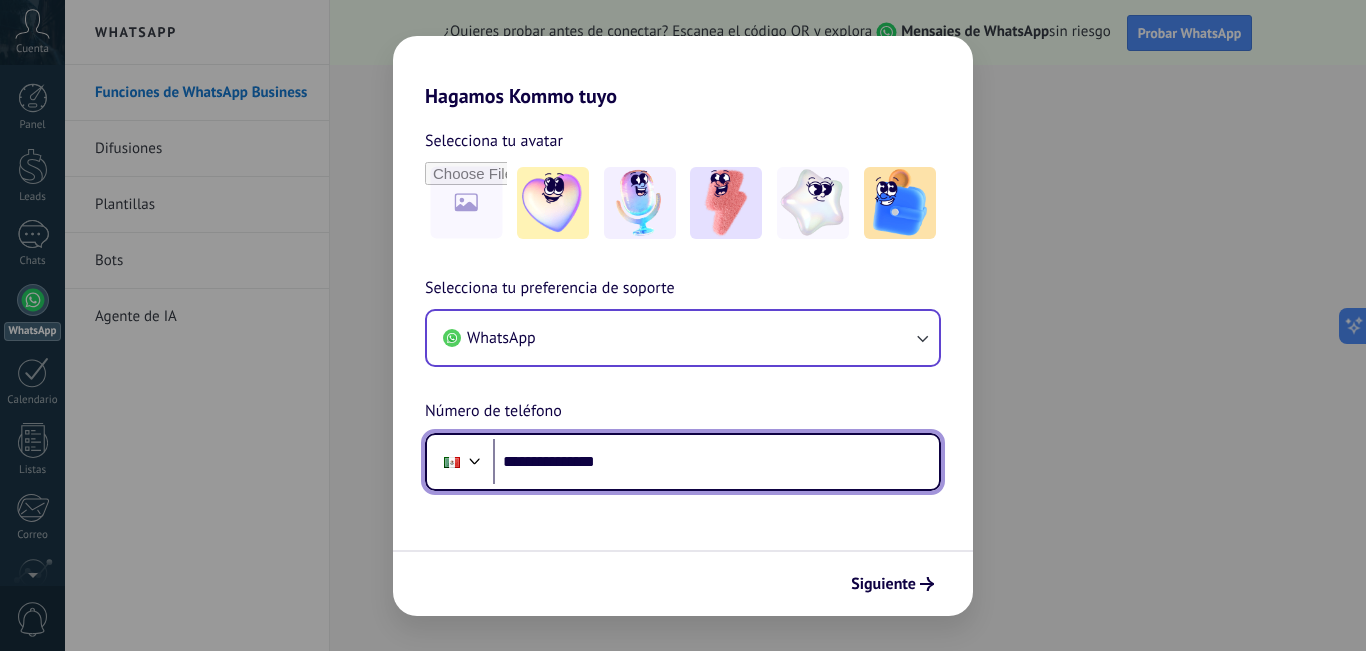 type on "**********" 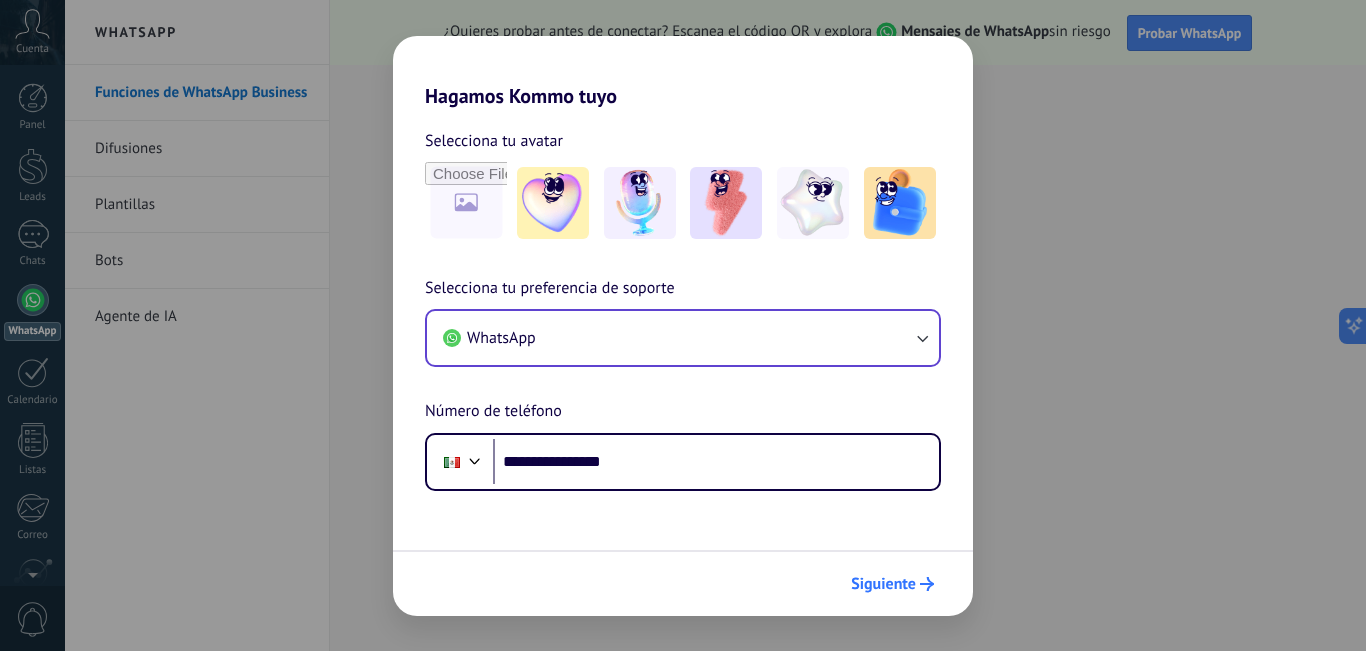 click on "Siguiente" at bounding box center [883, 584] 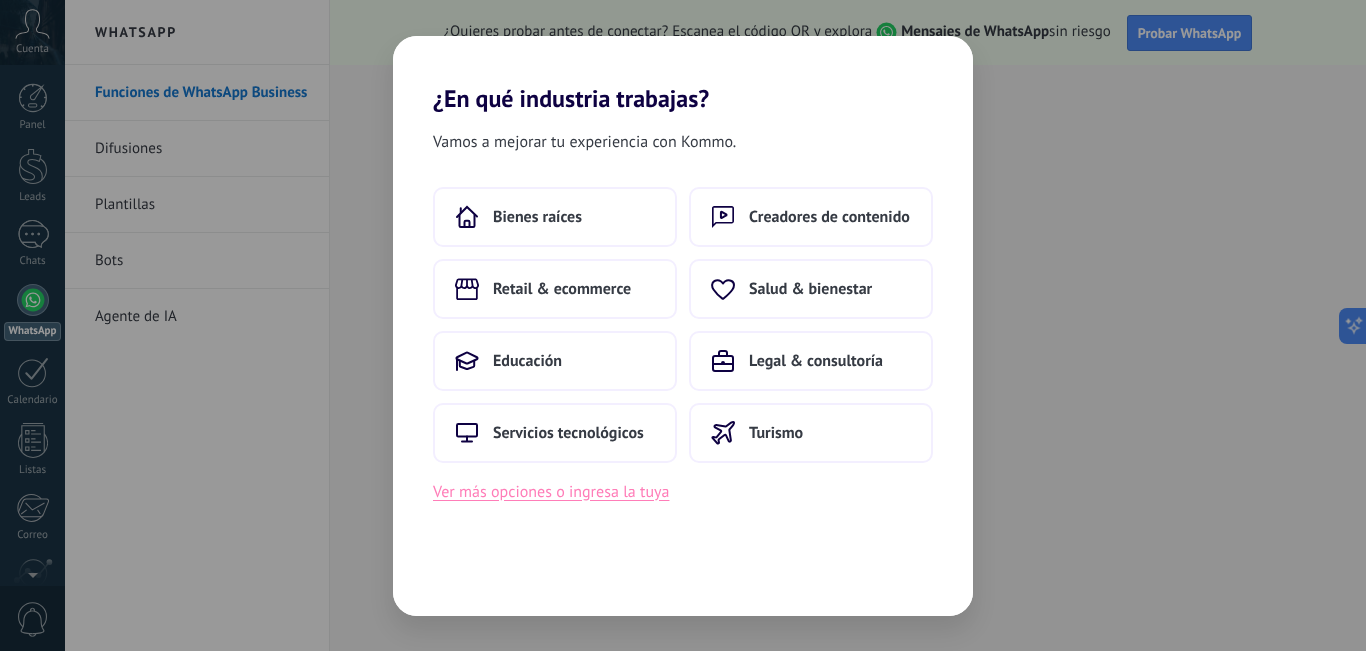 click on "Ver más opciones o ingresa la tuya" at bounding box center (551, 492) 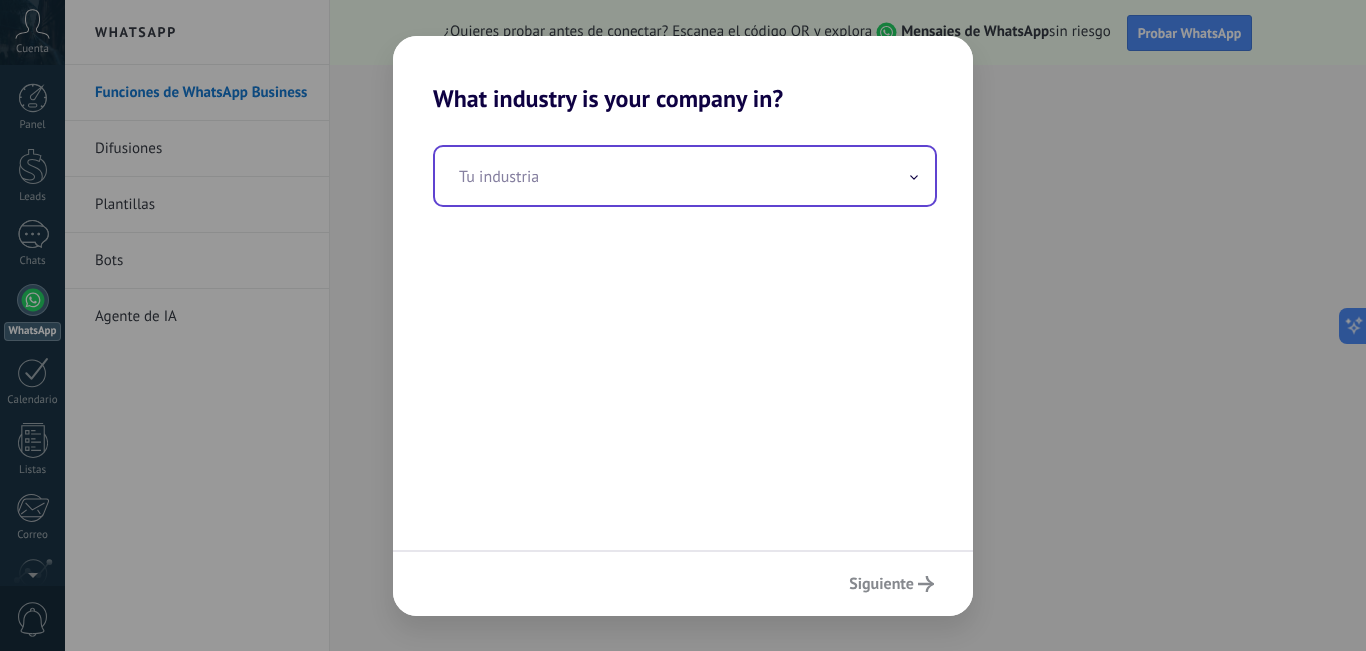click at bounding box center (685, 176) 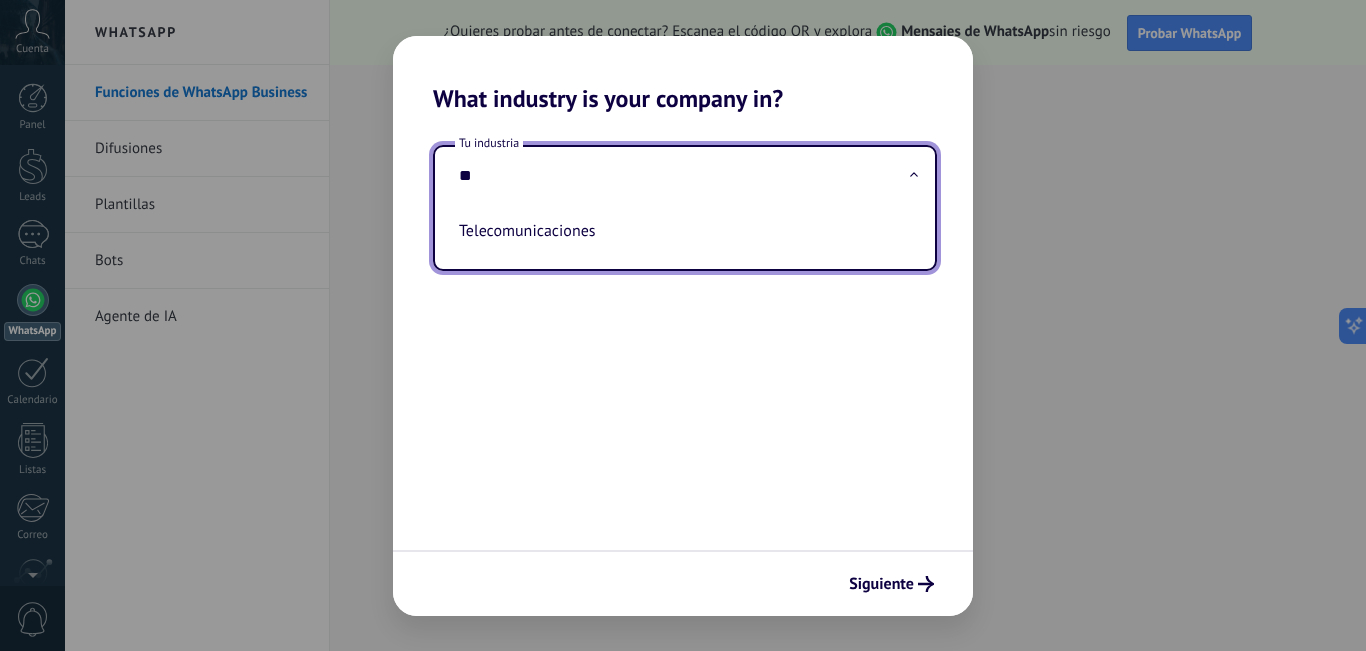 type on "*" 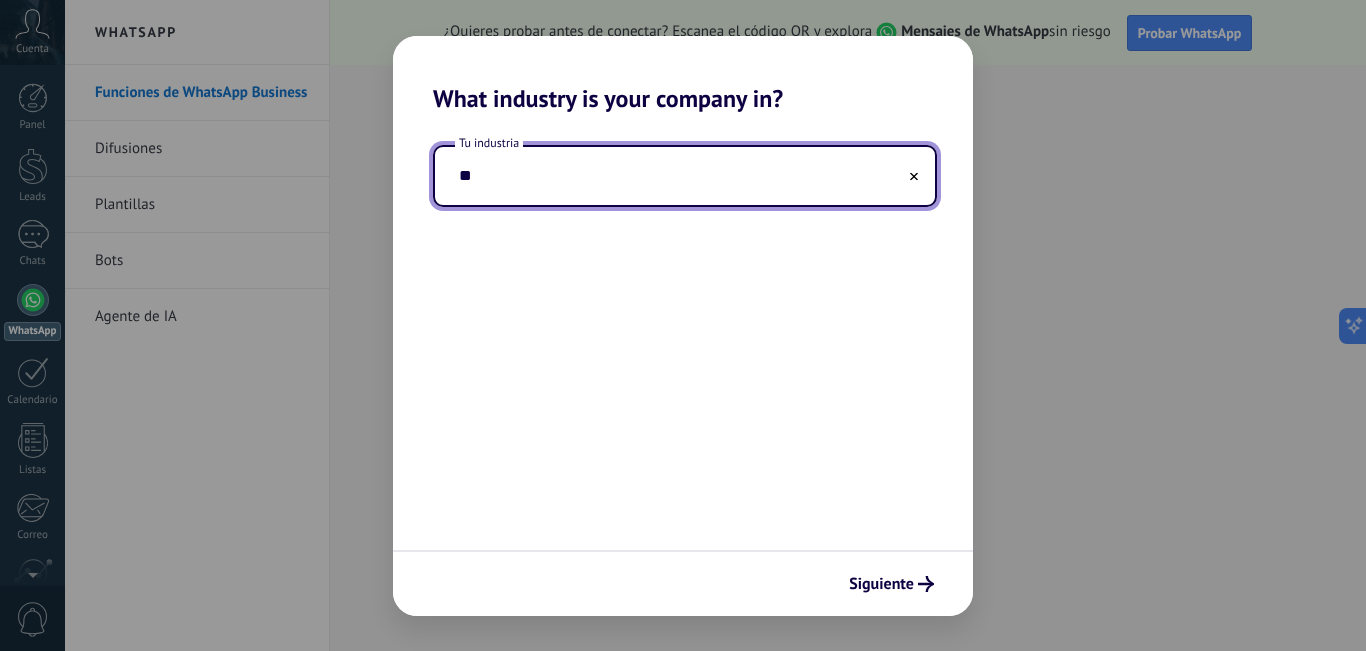 type on "*" 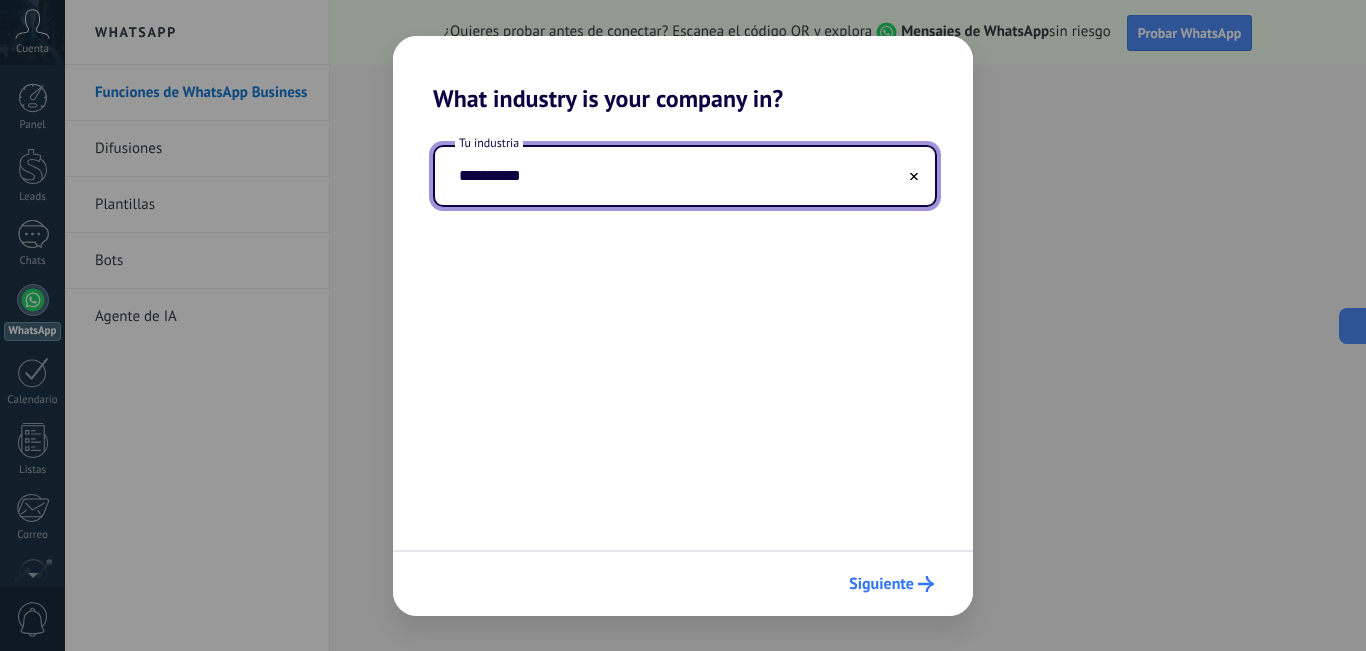 type on "**********" 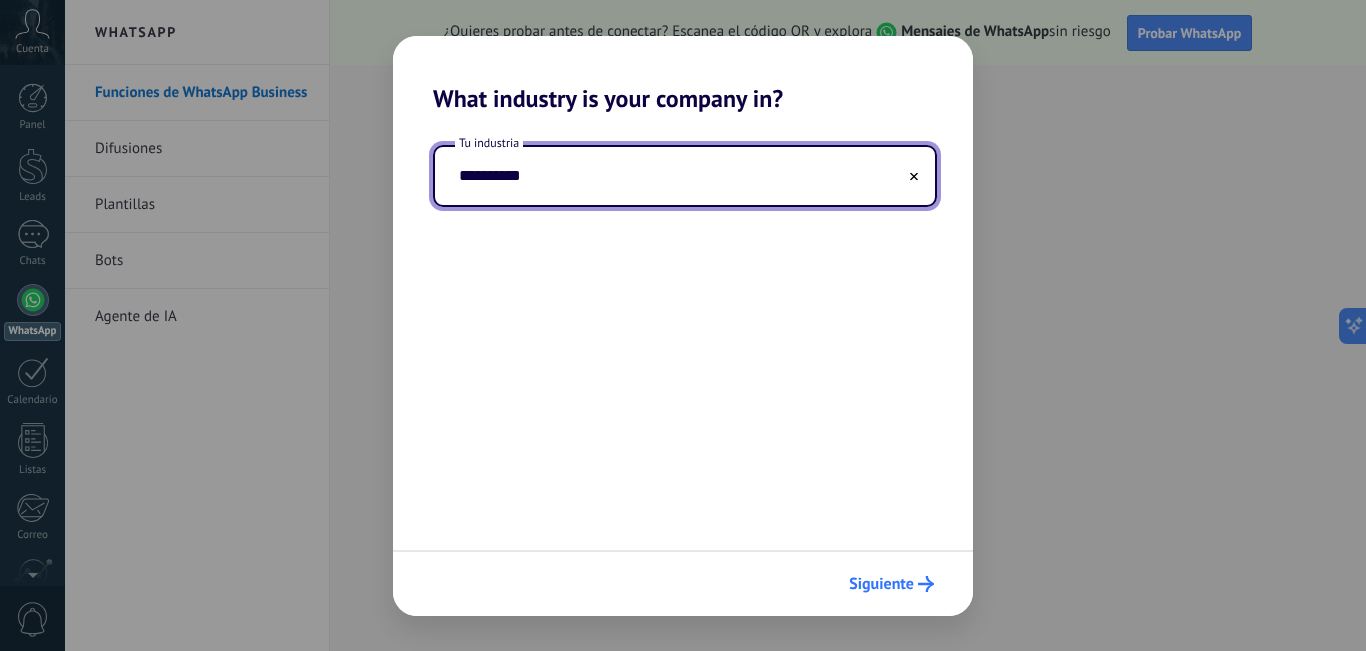 click on "Siguiente" at bounding box center (881, 584) 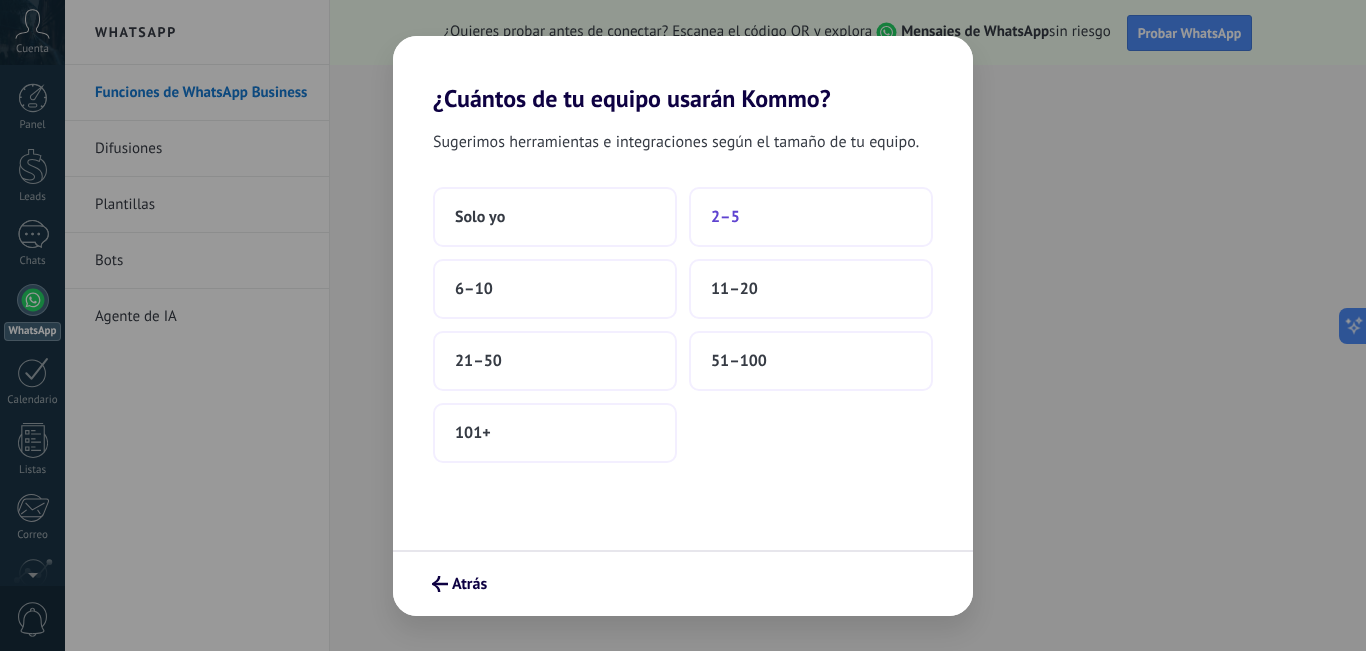 click on "2–5" at bounding box center (725, 217) 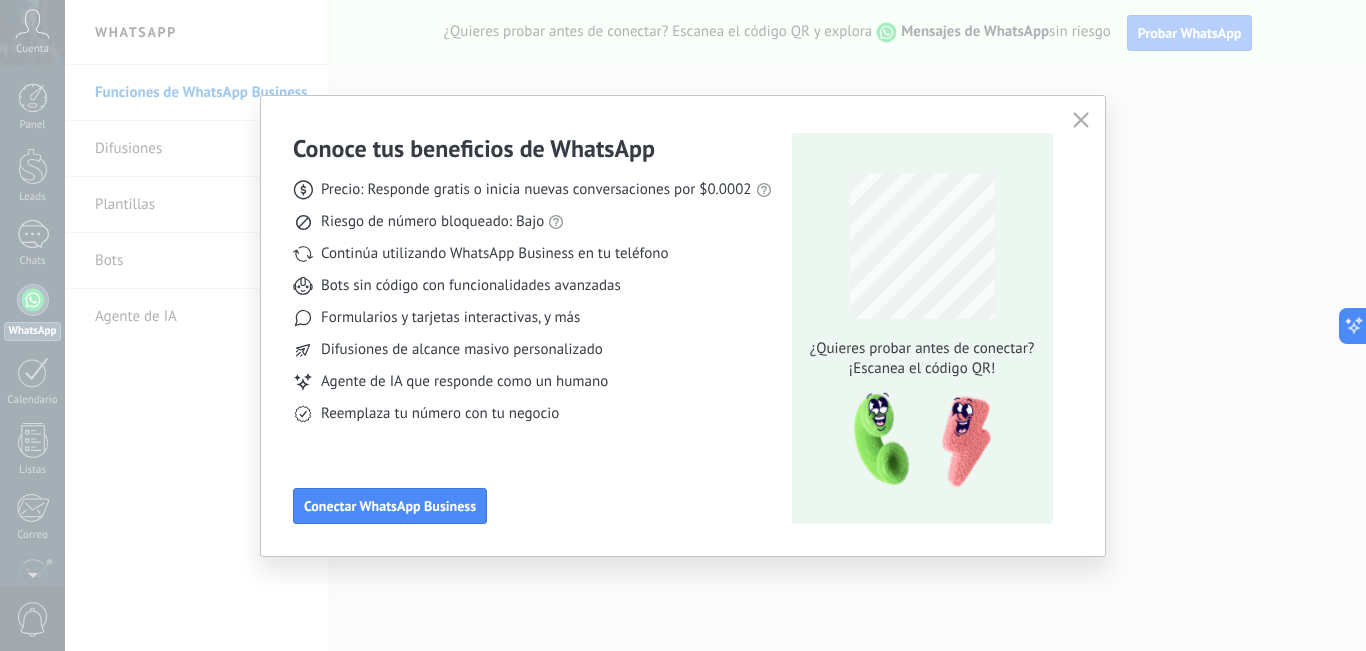 drag, startPoint x: 449, startPoint y: 513, endPoint x: 710, endPoint y: 569, distance: 266.94006 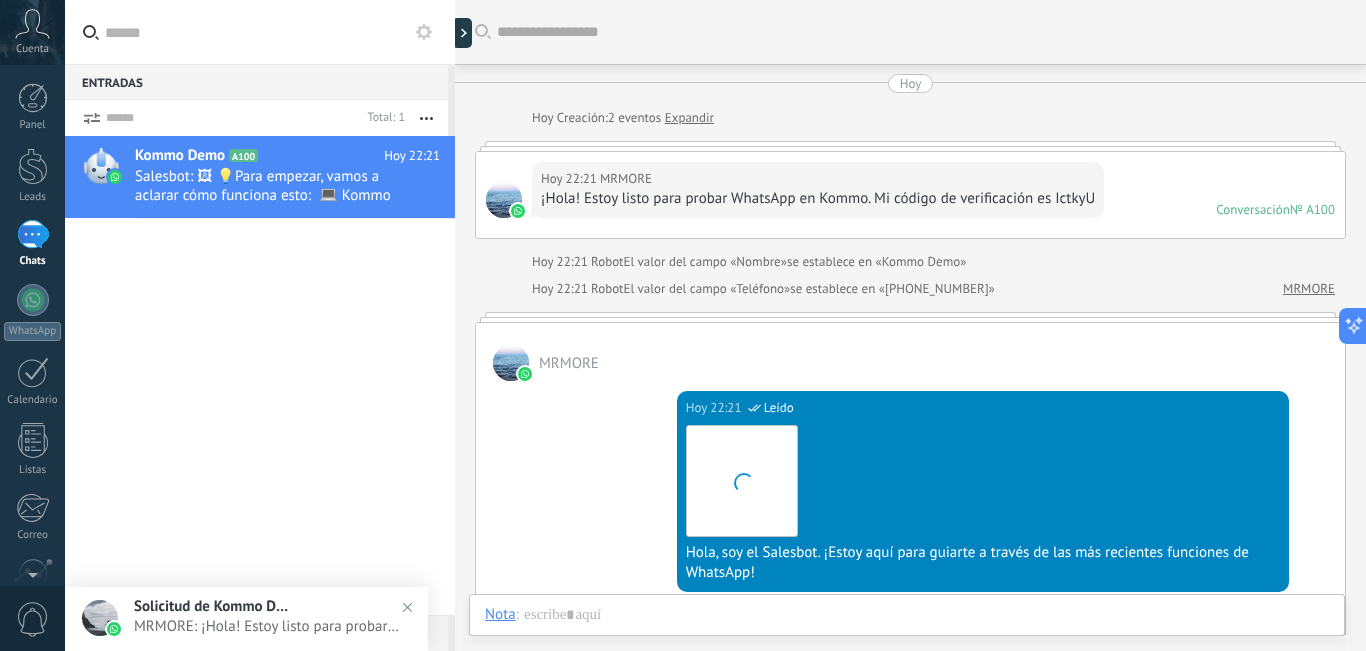 scroll, scrollTop: 30, scrollLeft: 0, axis: vertical 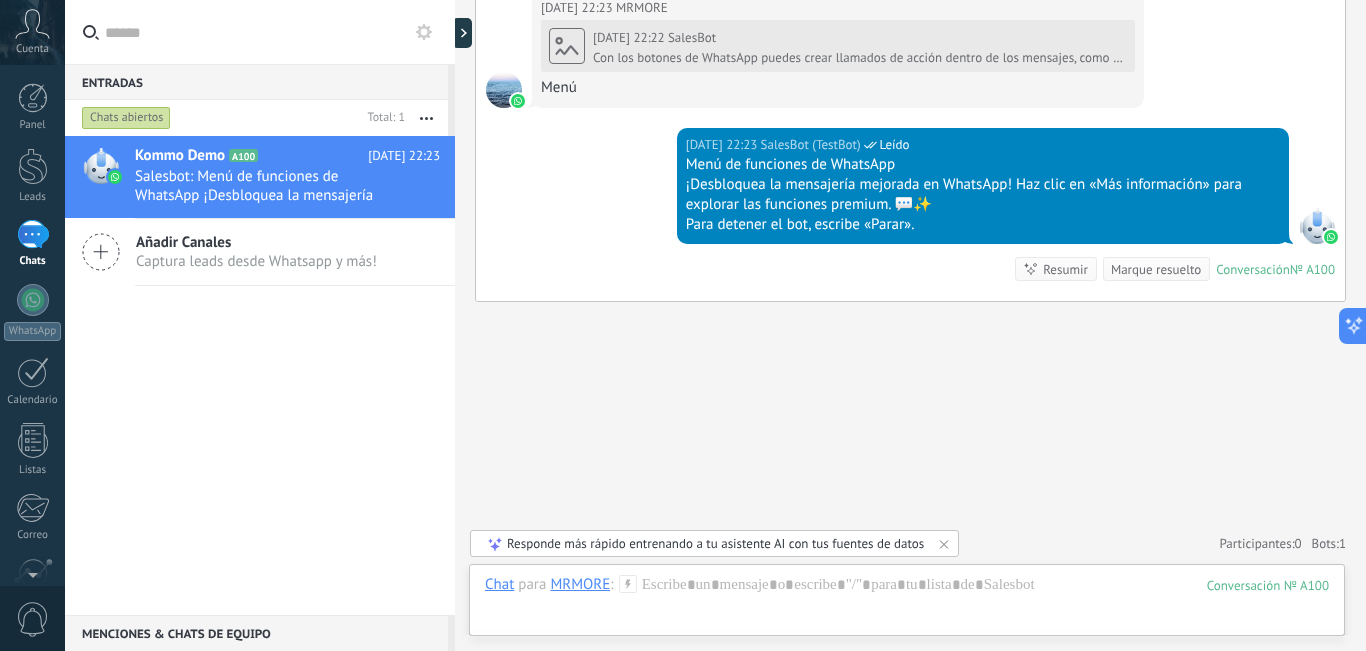 click on "Buscar Carga más [DATE] [DATE] Creación:  2  eventos   Expandir [DATE] 22:21 MRMORE  ¡Hola! Estoy listo para probar WhatsApp en Kommo. Mi código de verificación es IctkyU Conversación  № A100 Conversación № A100 [DATE] 22:21 Robot  El valor del campo «Nombre»  se establece en «Kommo Demo» [DATE] 22:21 Robot  El valor del campo «Teléfono»  se establece en «[PHONE_NUMBER]» MRMORE MRMORE  [DATE] 22:21 SalesBot (TestBot)  Leído Descargar Hola, soy el Salesbot. ¡Estoy aquí para guiarte a través de las más recientes funciones de WhatsApp! [DATE] 22:21 SalesBot (TestBot)  Leído Descargar 💡Para empezar, vamos a aclarar cómo funciona esto:    💻 Kommo = La vista del Agente - La tarjeta de lead representa la perspectiva del agente.   📱 Móvil = La vista del Cliente - El móvil representa la perspectiva del cliente.   Ahora, ¡ya estás listo para comprobar las últimas e interesantes funciones de WhatsApp!    Selecciona el botón "¡Lo tengo!" para continuar. [DATE] 22:22 MRMORE  [DATE] 22:21" at bounding box center [910, -533] 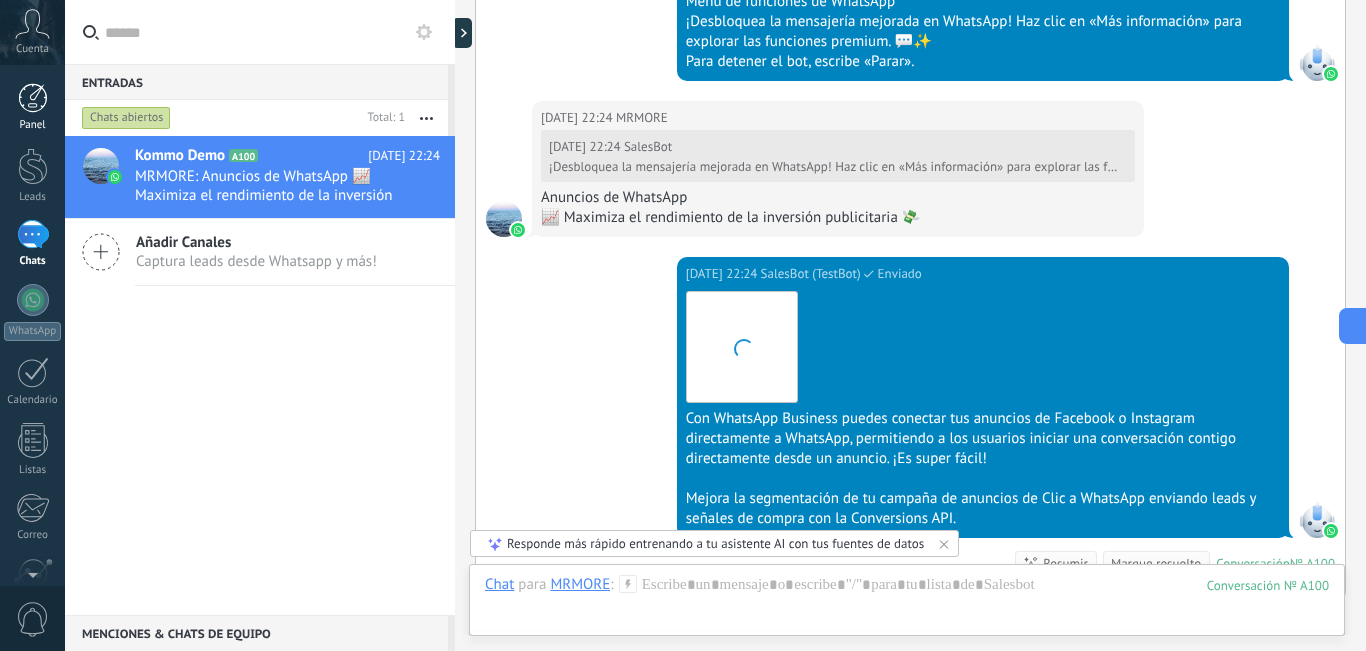scroll, scrollTop: 3614, scrollLeft: 0, axis: vertical 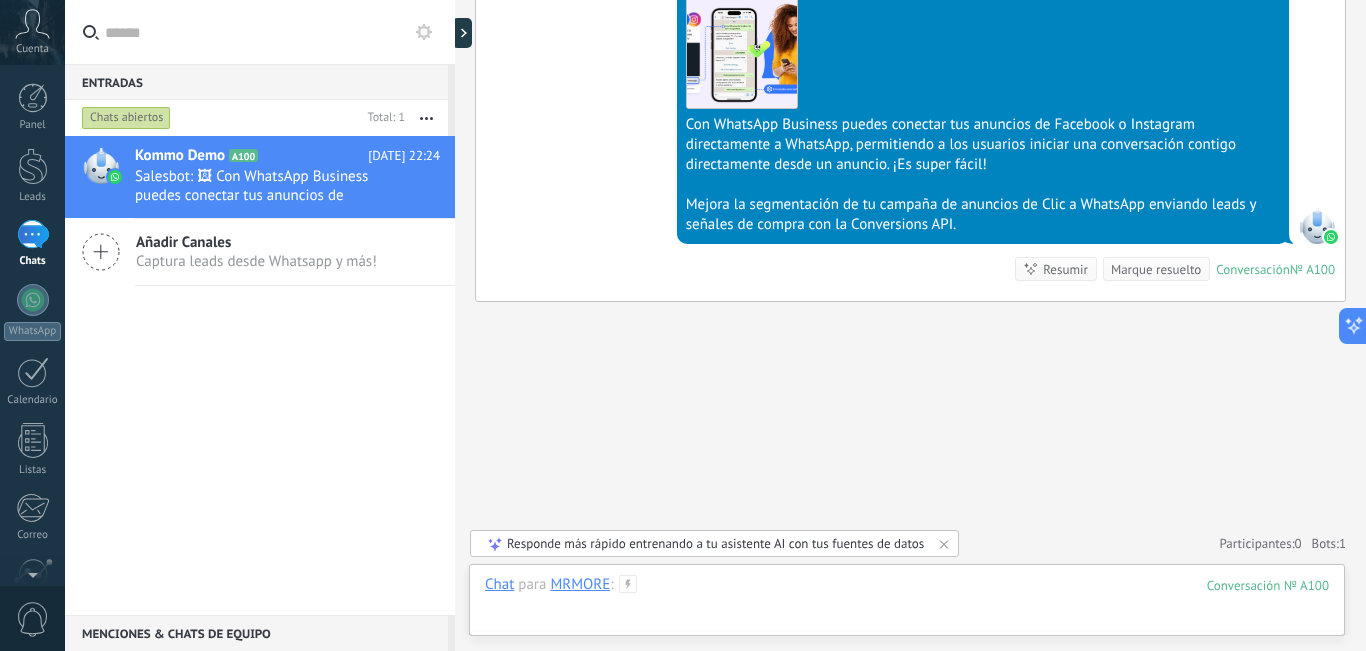 click at bounding box center [907, 605] 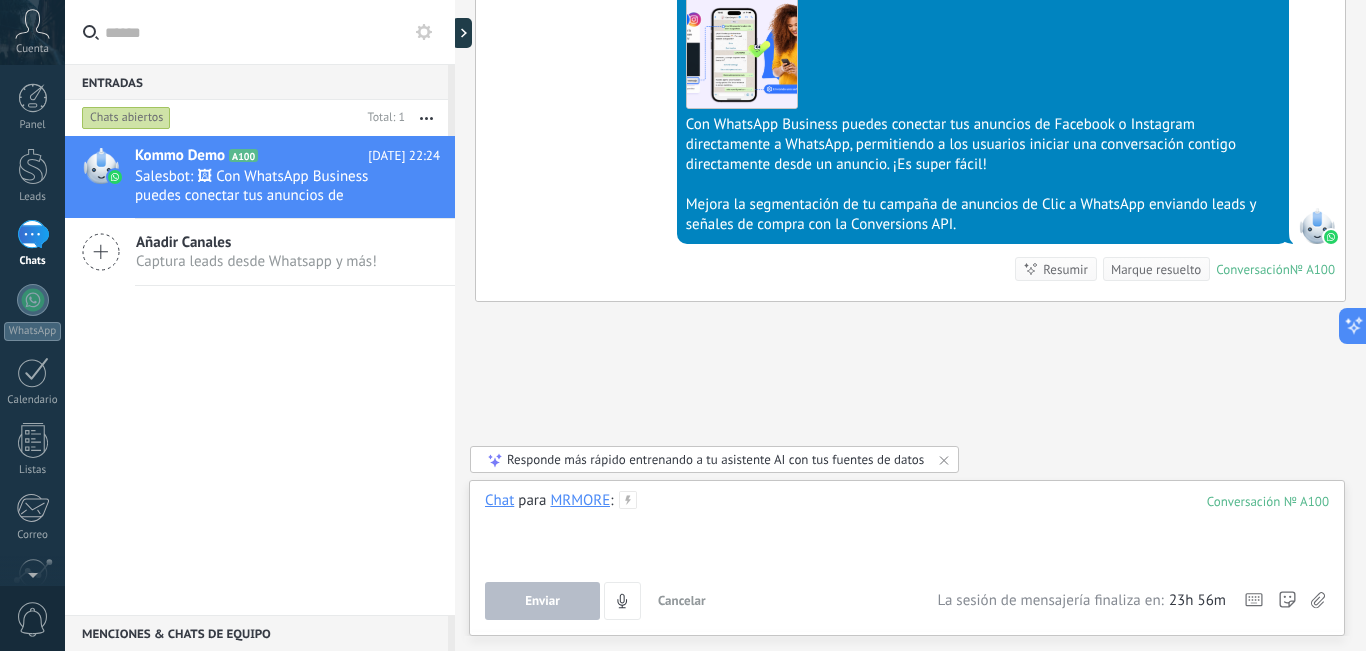 type 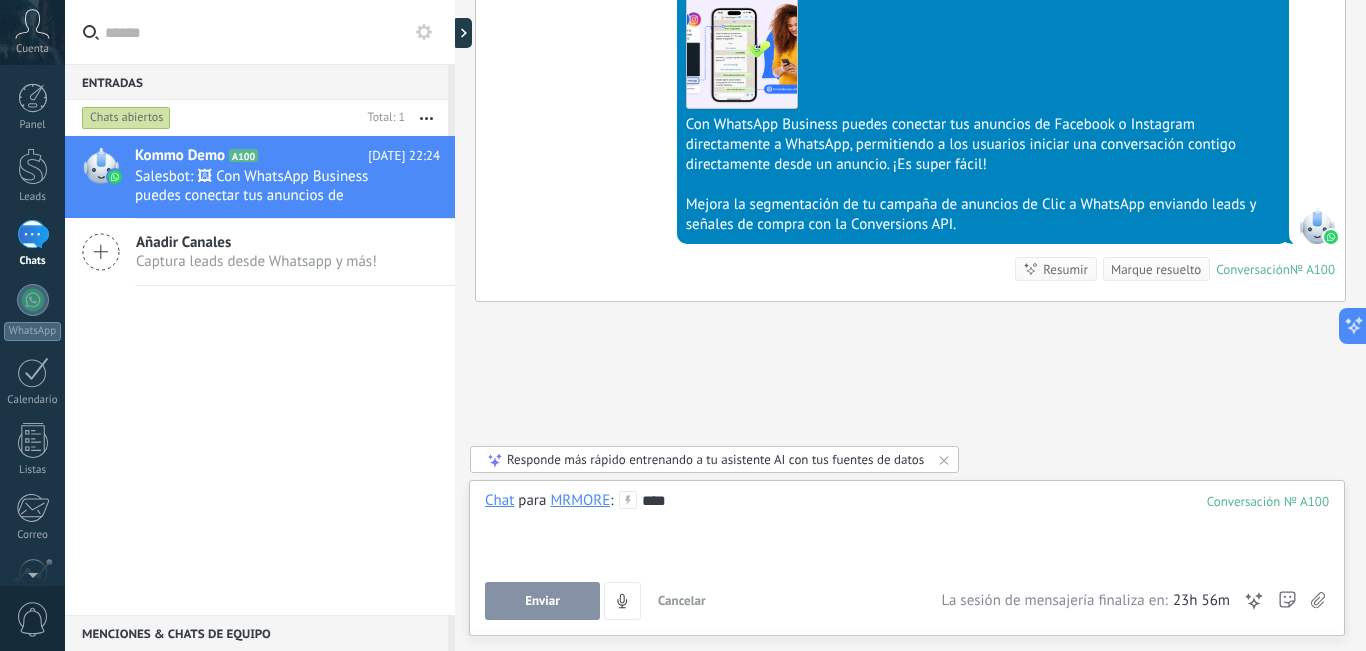 click on "Enviar" at bounding box center [542, 601] 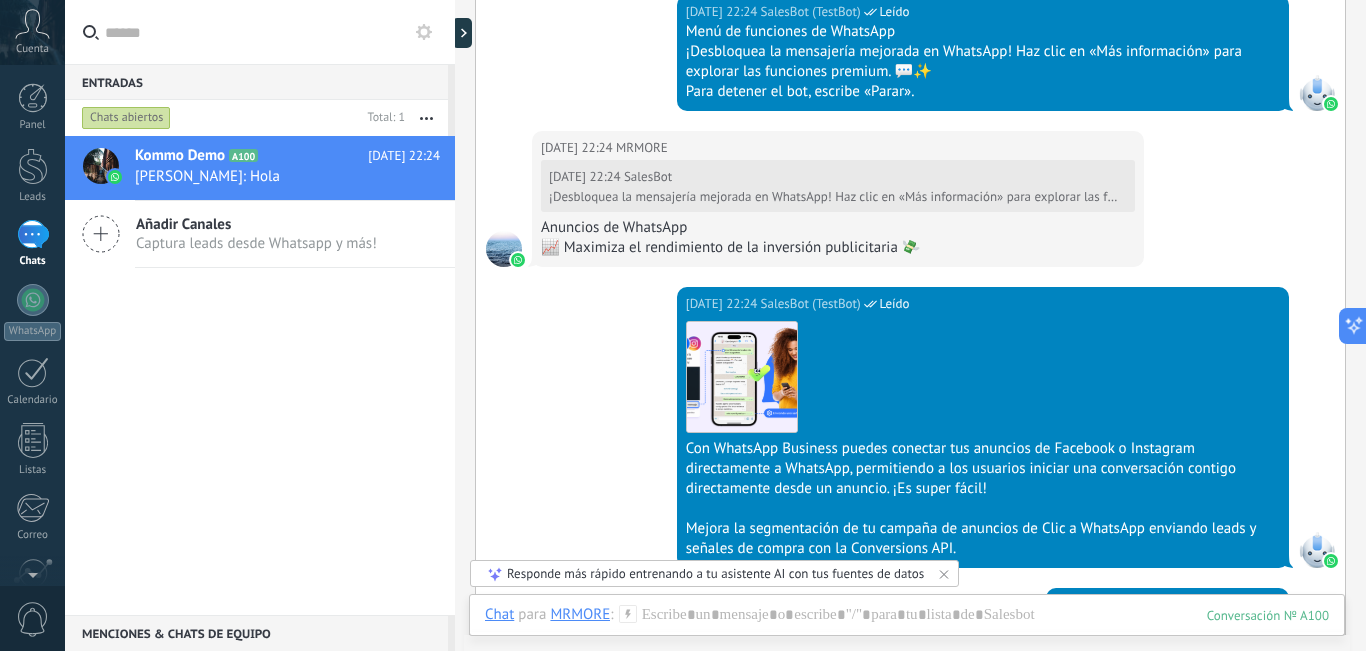 scroll, scrollTop: 3690, scrollLeft: 0, axis: vertical 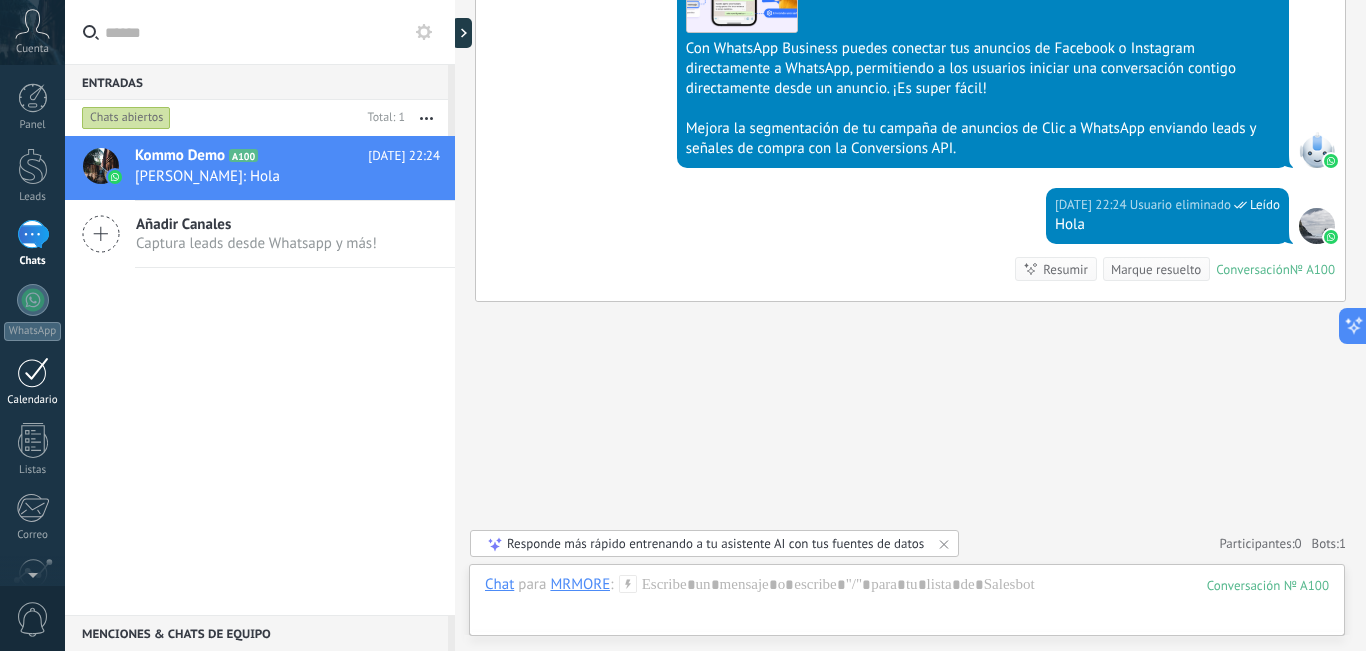 click at bounding box center (33, 372) 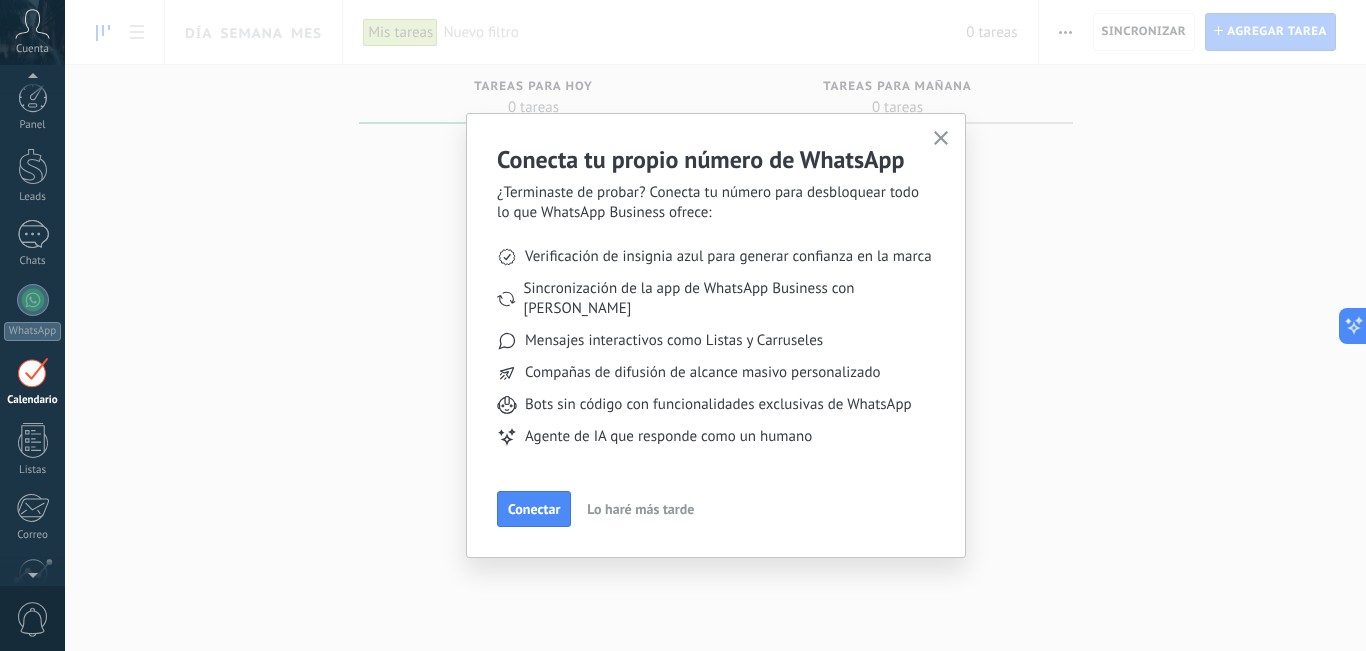 scroll, scrollTop: 58, scrollLeft: 0, axis: vertical 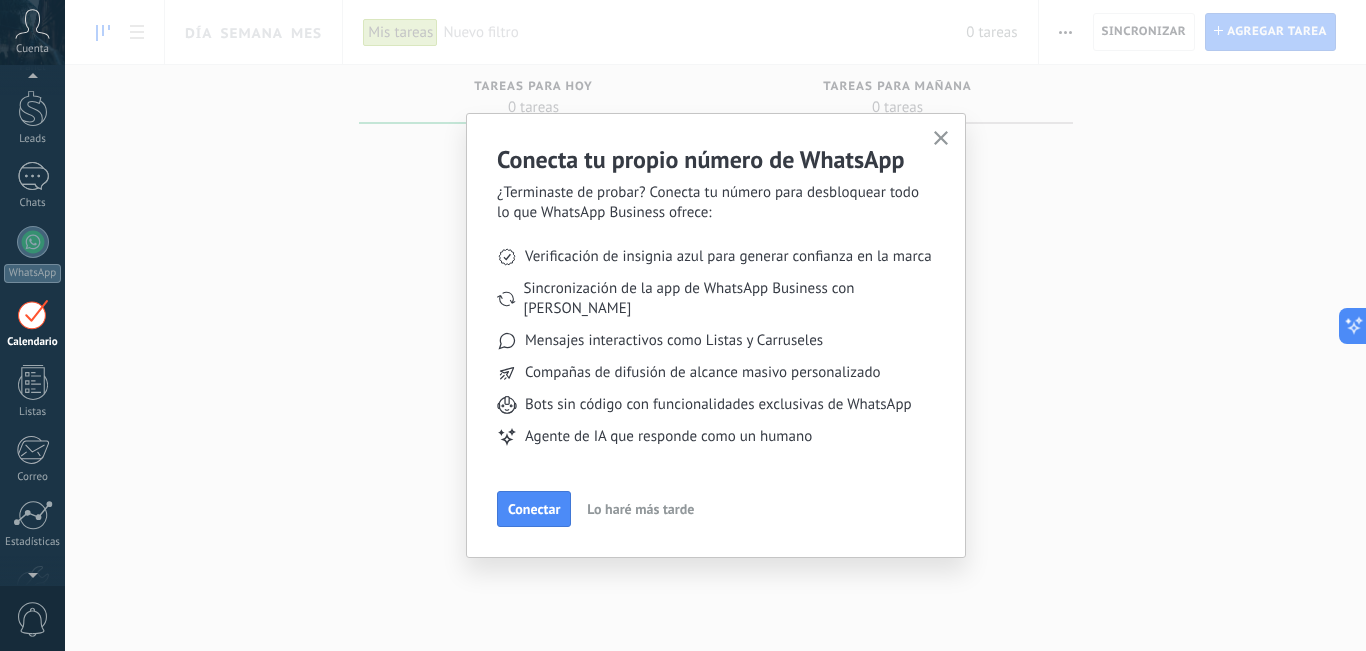 click on "Lo haré más tarde" at bounding box center (640, 509) 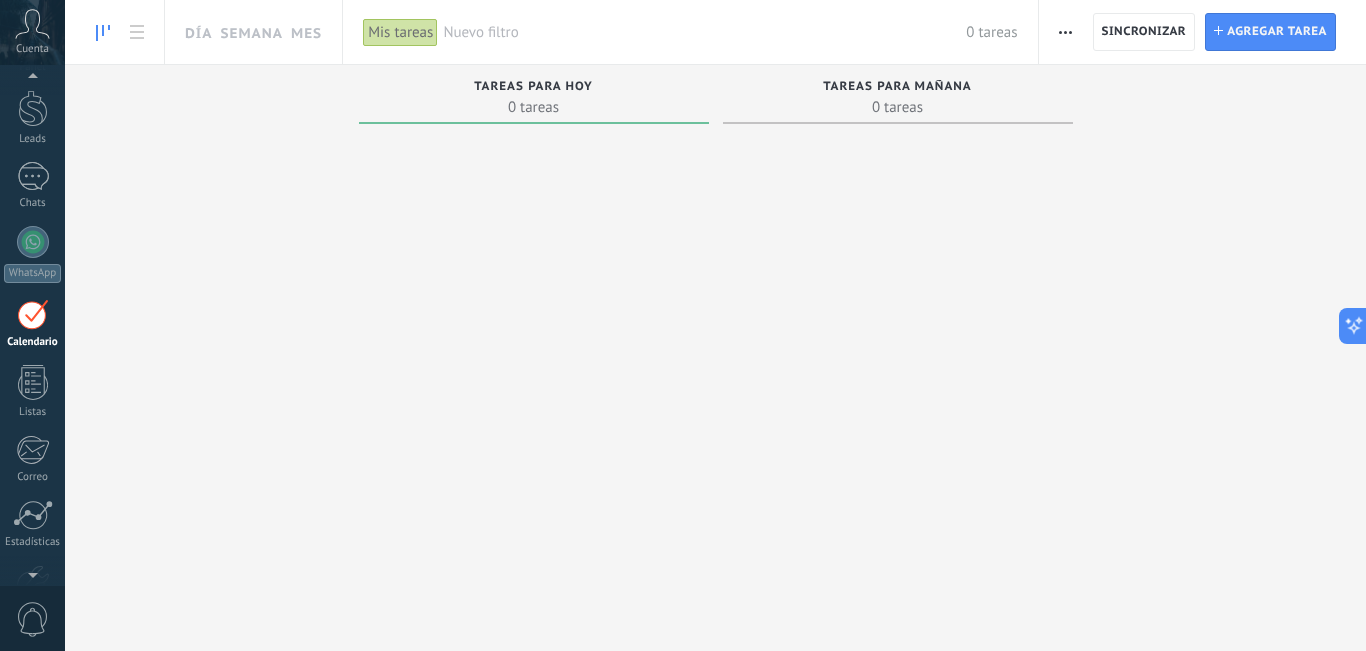 scroll, scrollTop: 1, scrollLeft: 0, axis: vertical 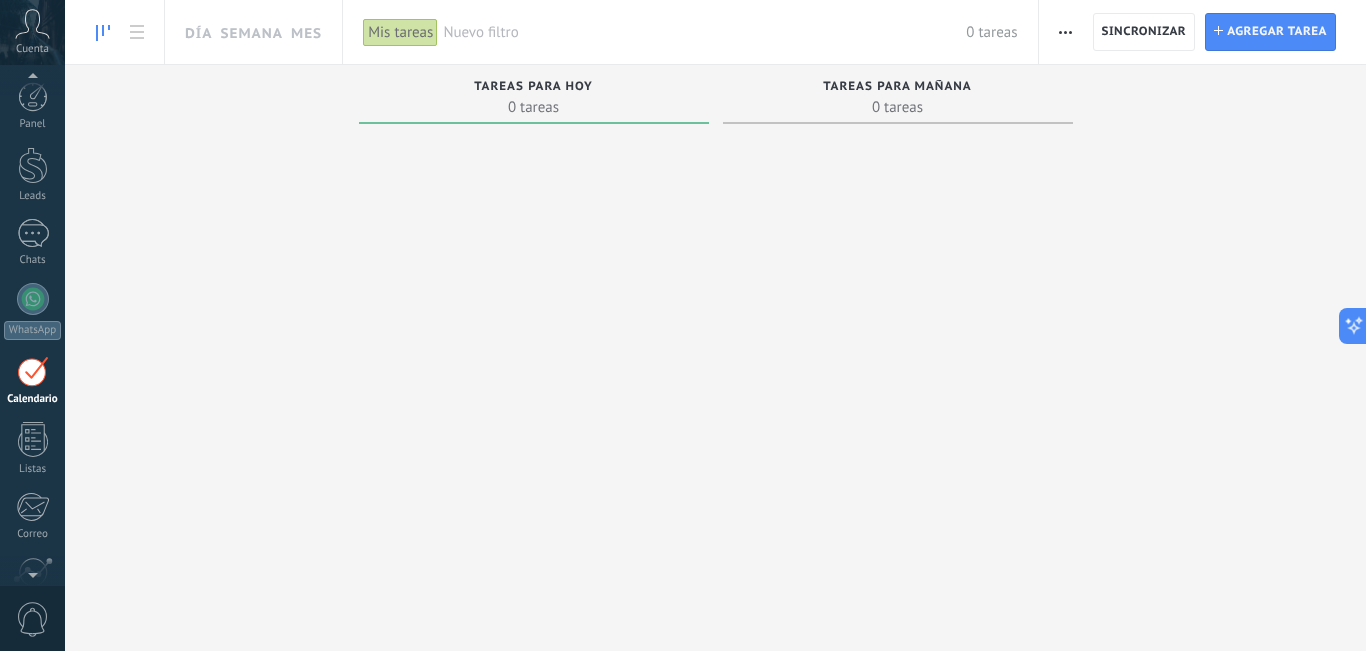 click 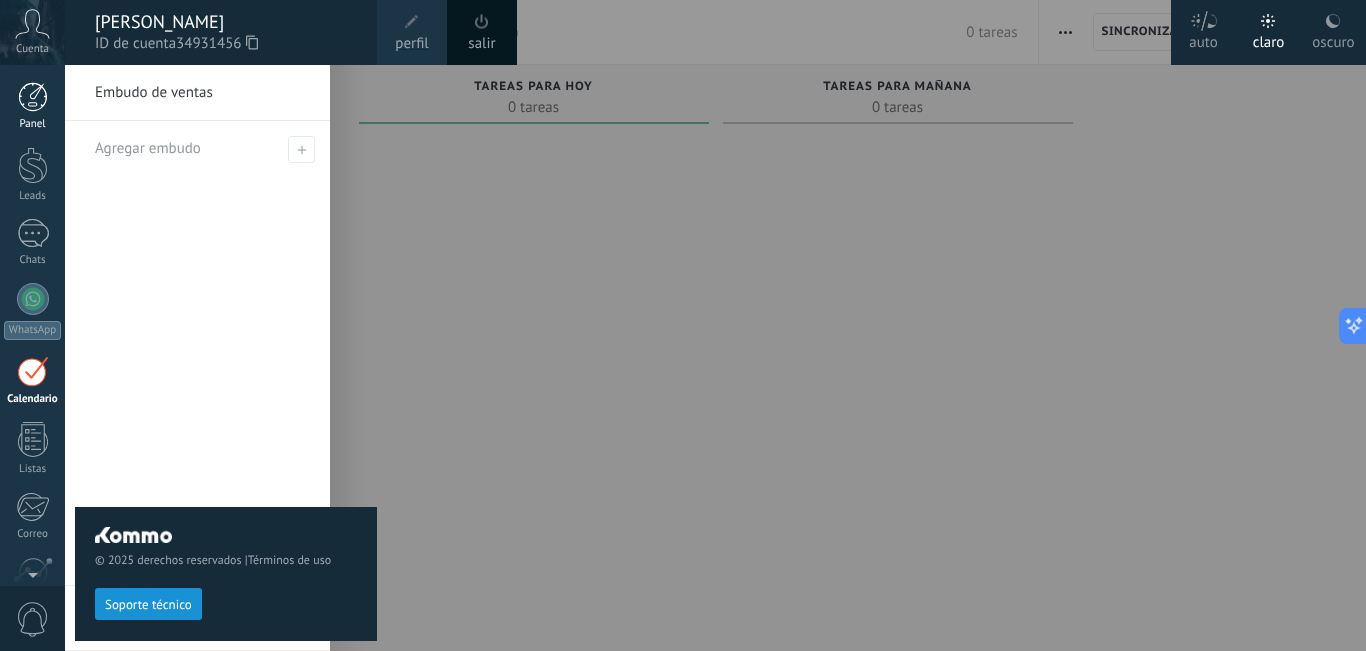scroll, scrollTop: 0, scrollLeft: 0, axis: both 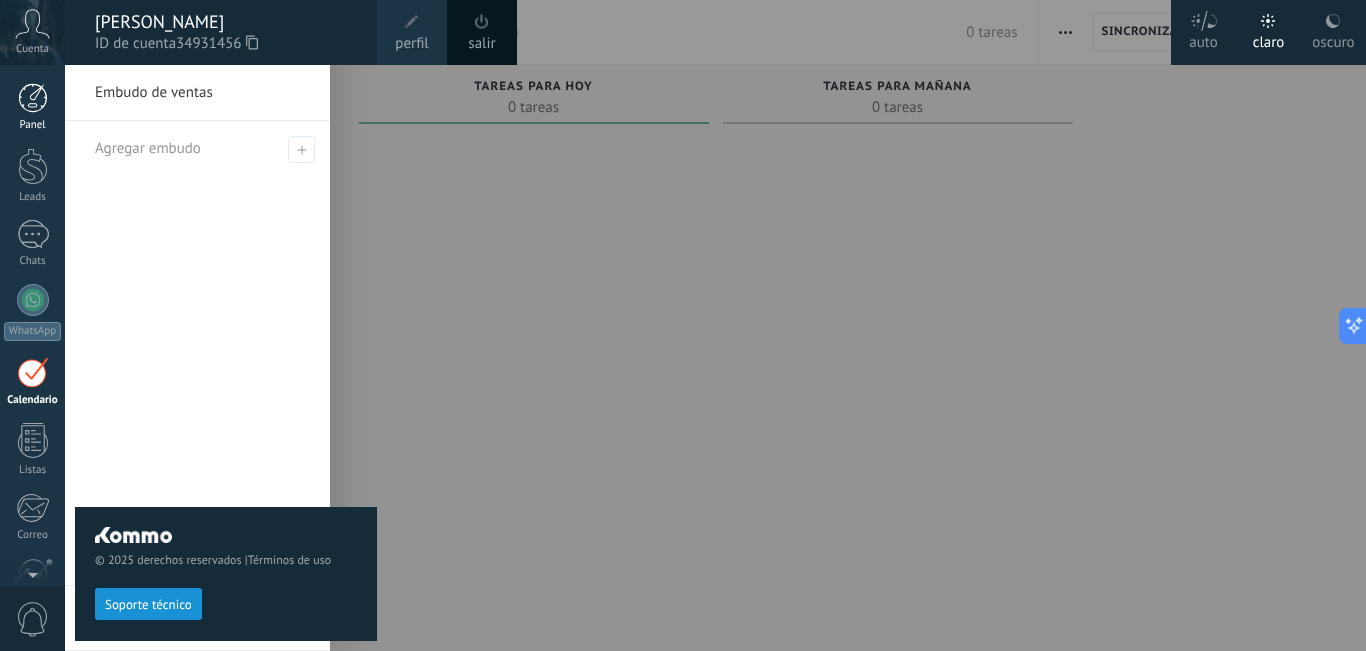 click at bounding box center (33, 98) 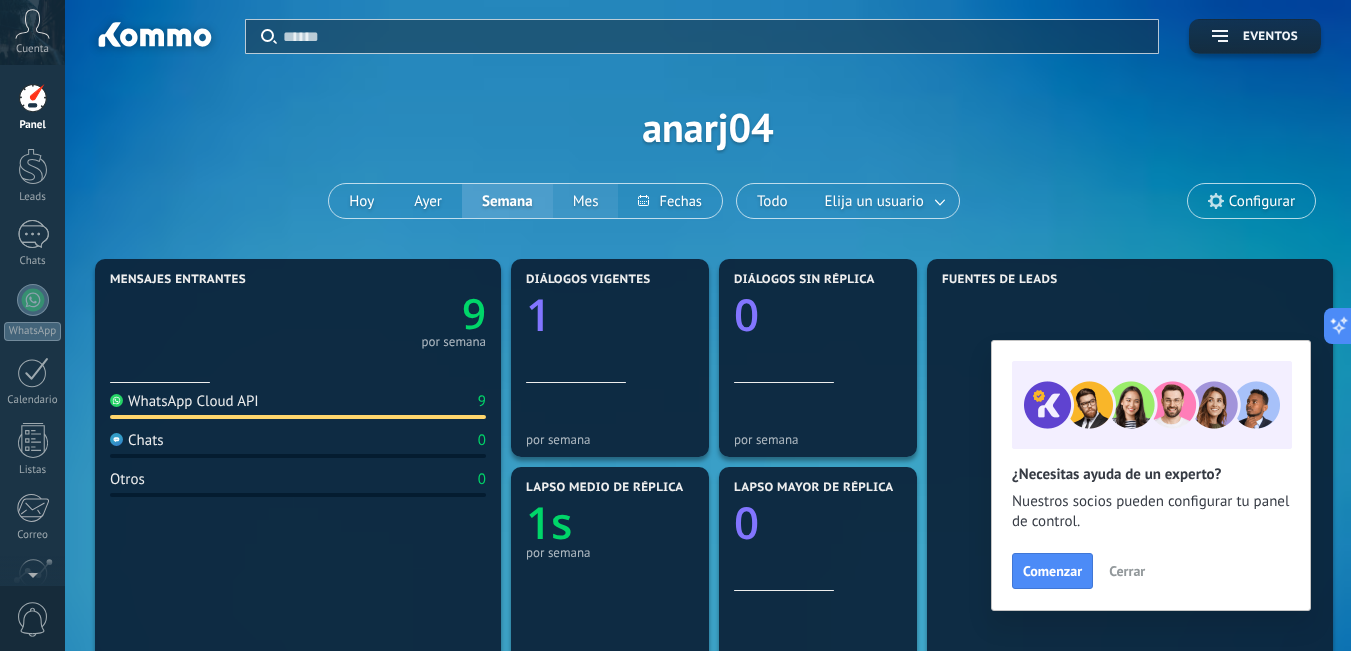 click on "Mes" at bounding box center (586, 201) 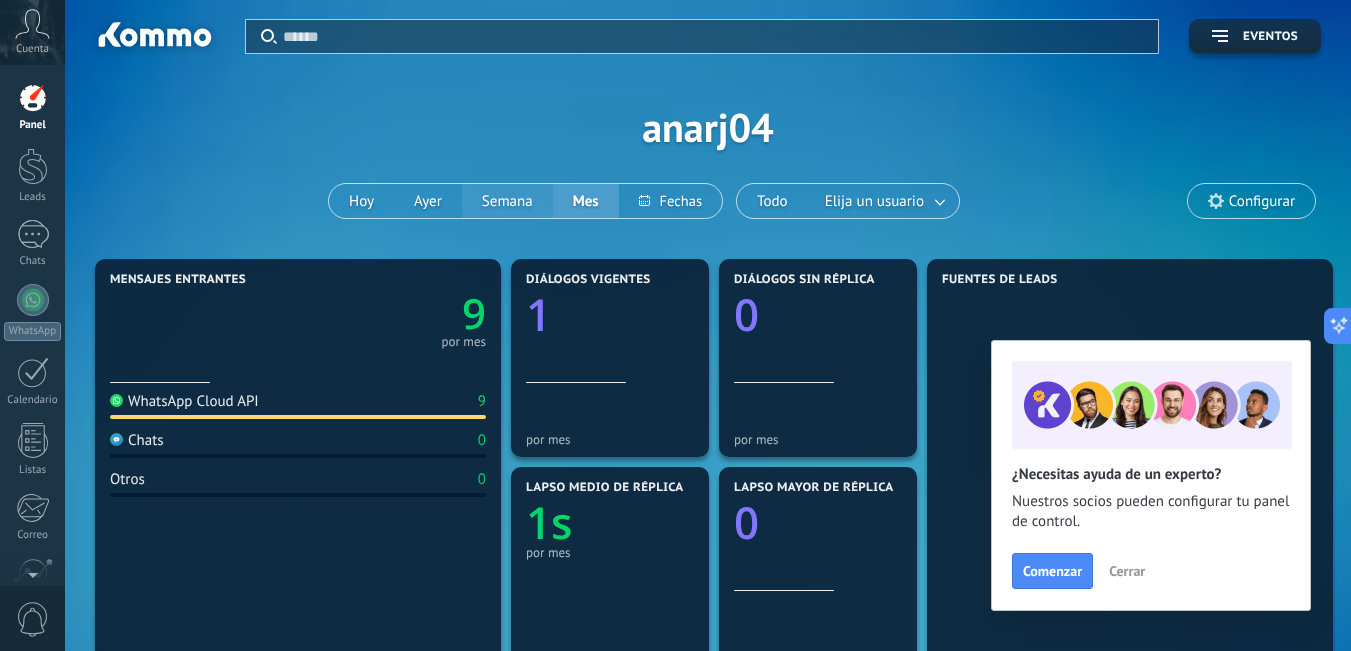 click on "Semana" at bounding box center [507, 201] 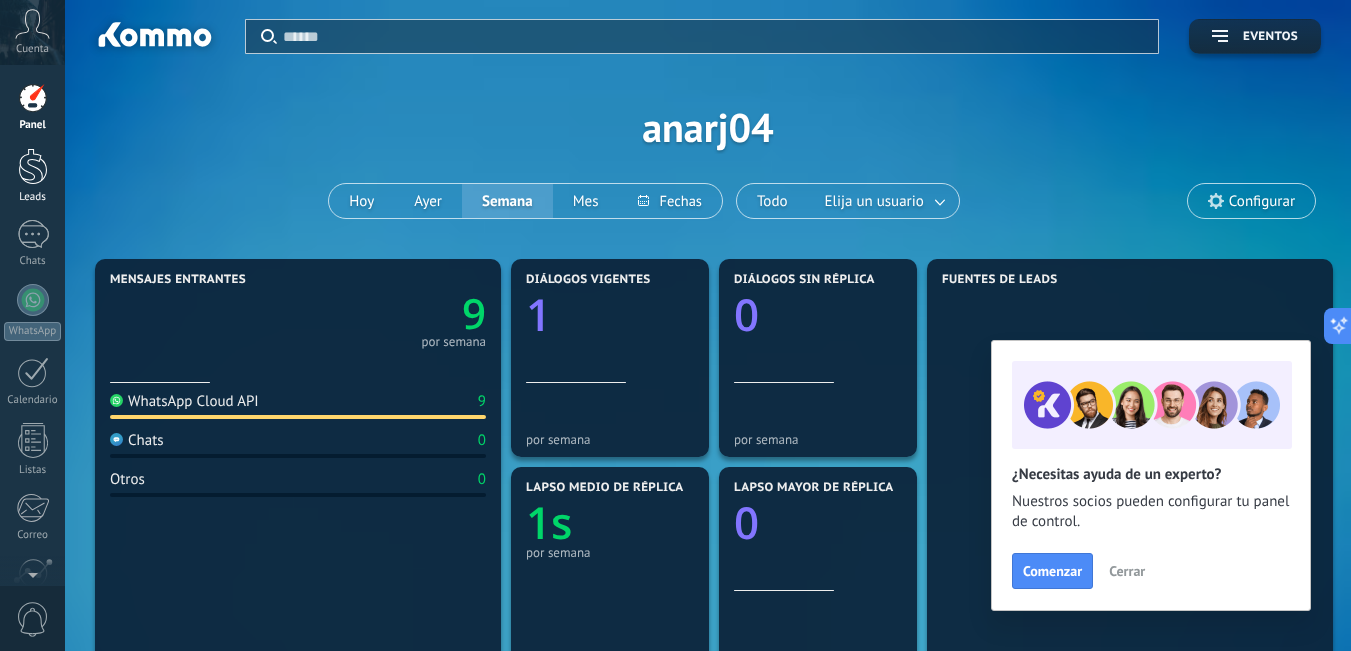 click at bounding box center (33, 166) 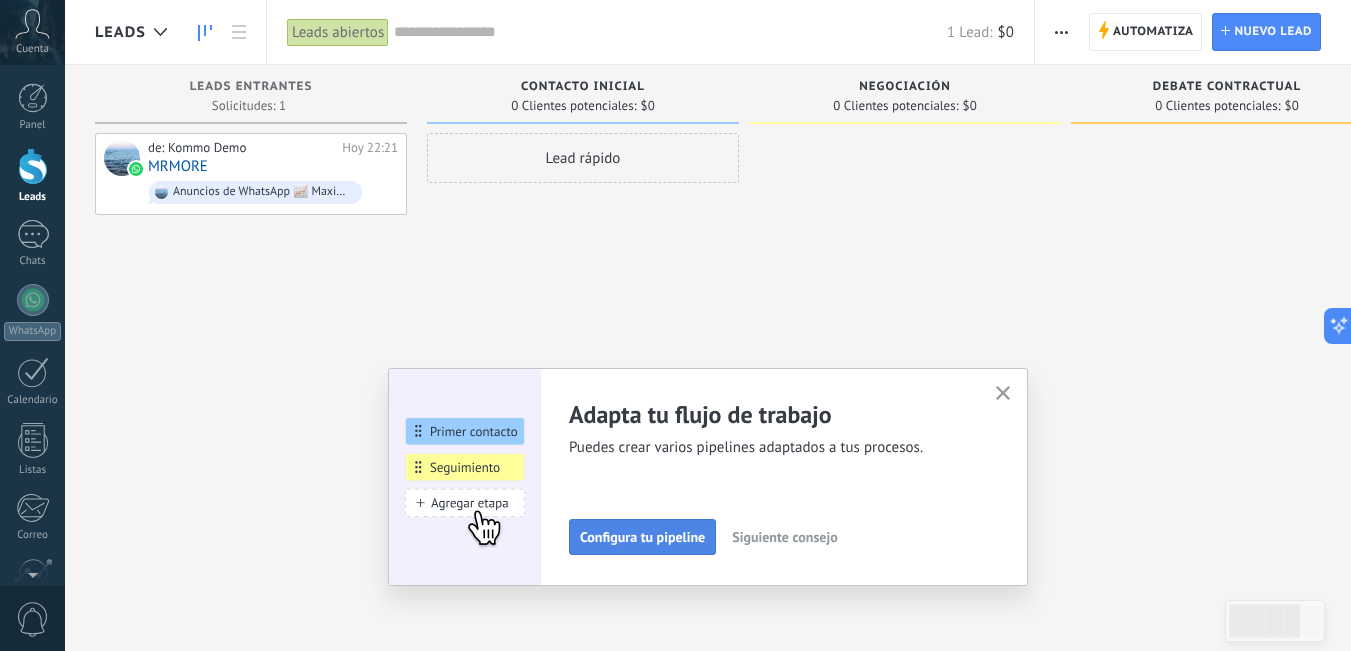 click on "Configura tu pipeline" at bounding box center [642, 537] 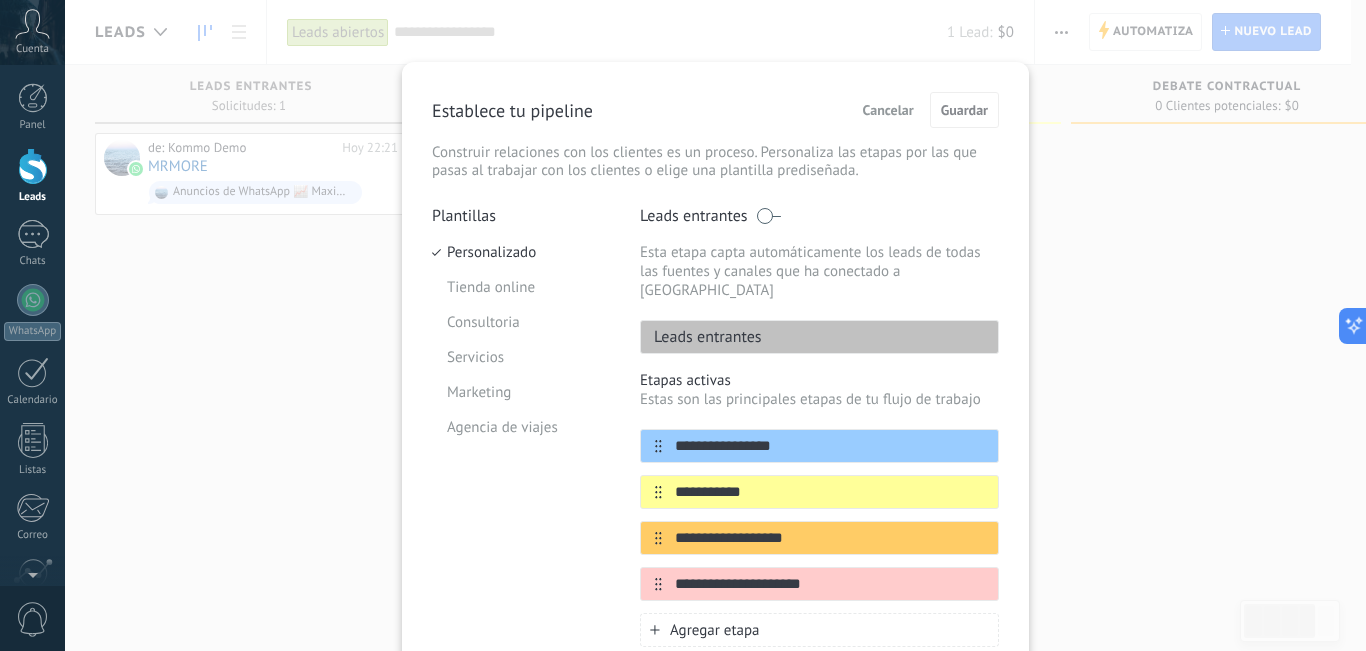 scroll, scrollTop: 0, scrollLeft: 0, axis: both 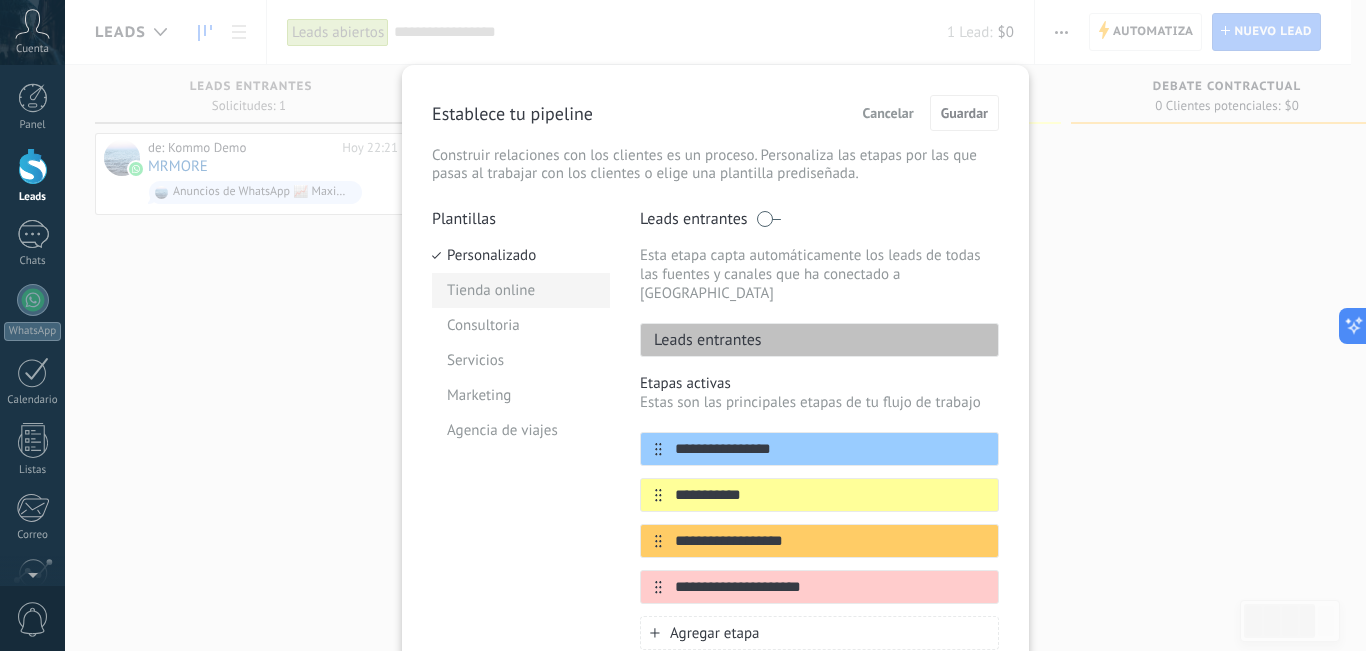 click on "Tienda online" at bounding box center (521, 290) 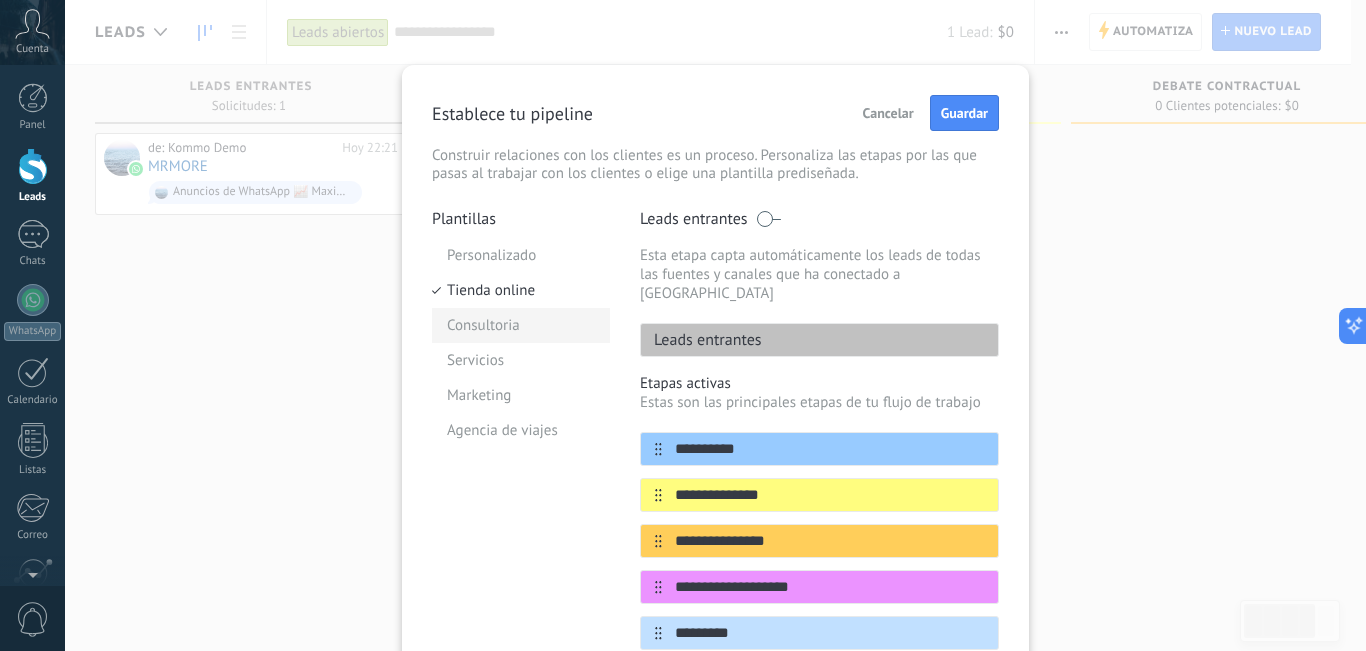 click on "Consultoria" at bounding box center (521, 325) 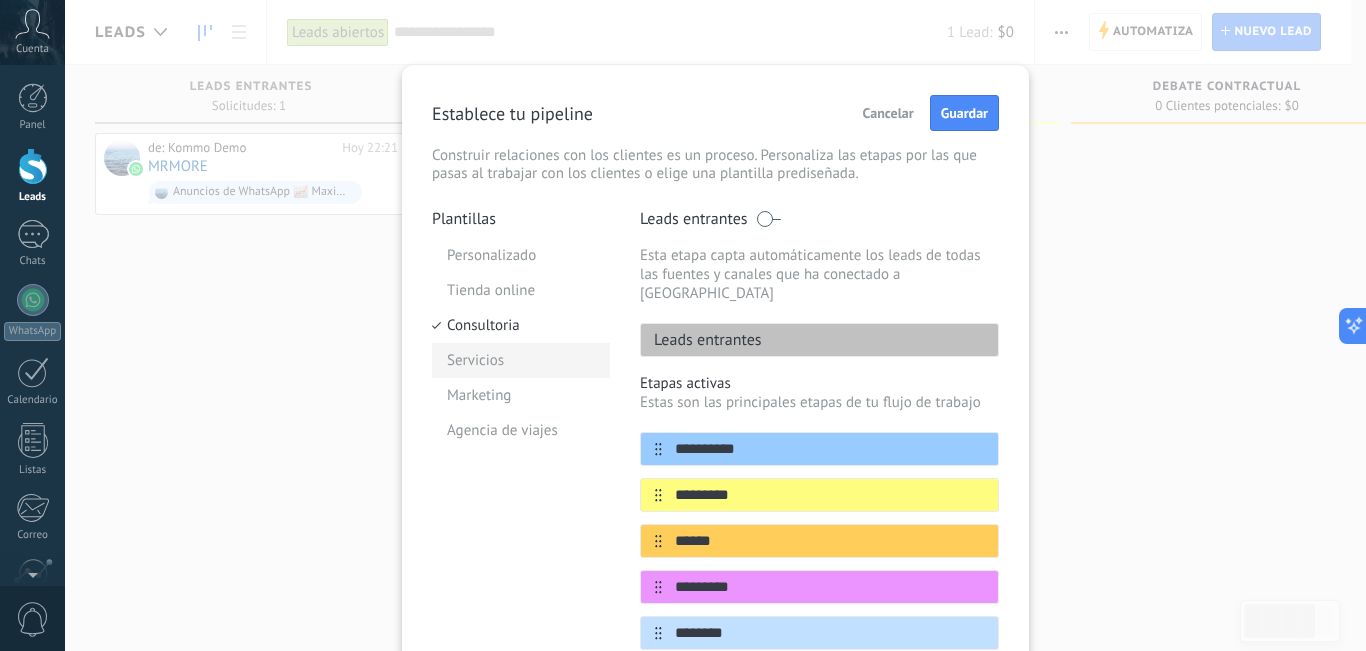click on "Servicios" at bounding box center [521, 360] 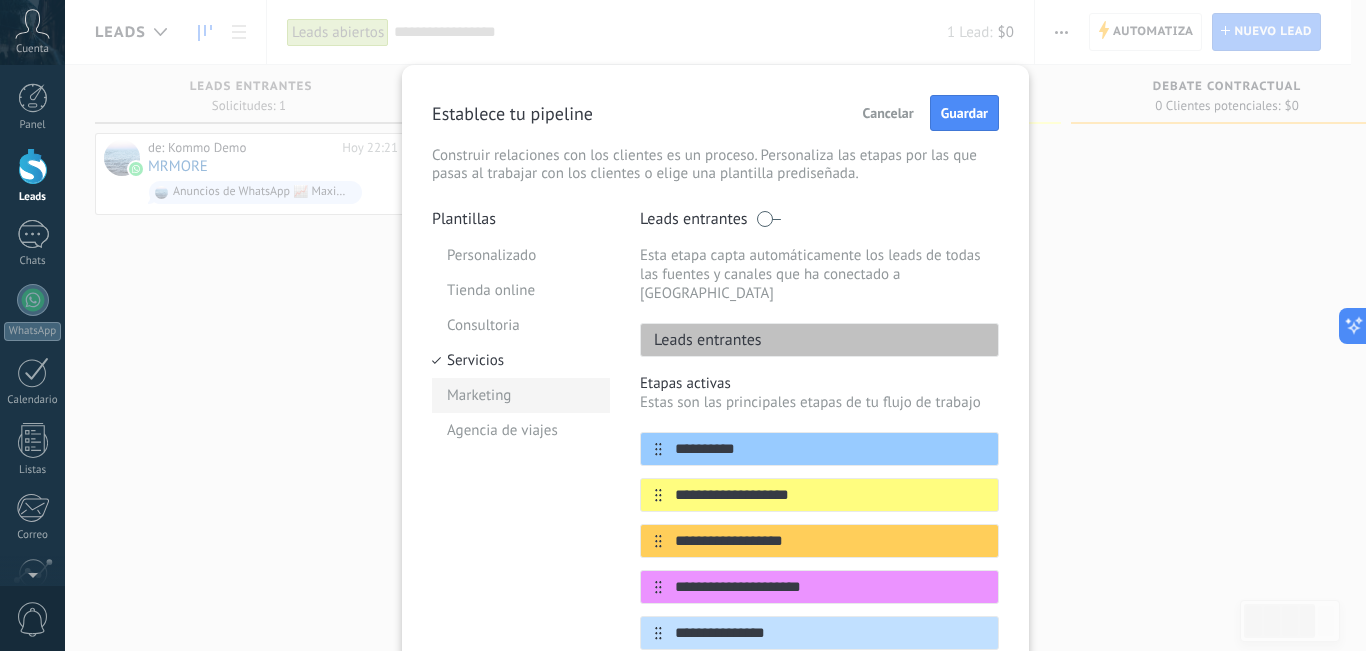 click on "Marketing" at bounding box center (521, 395) 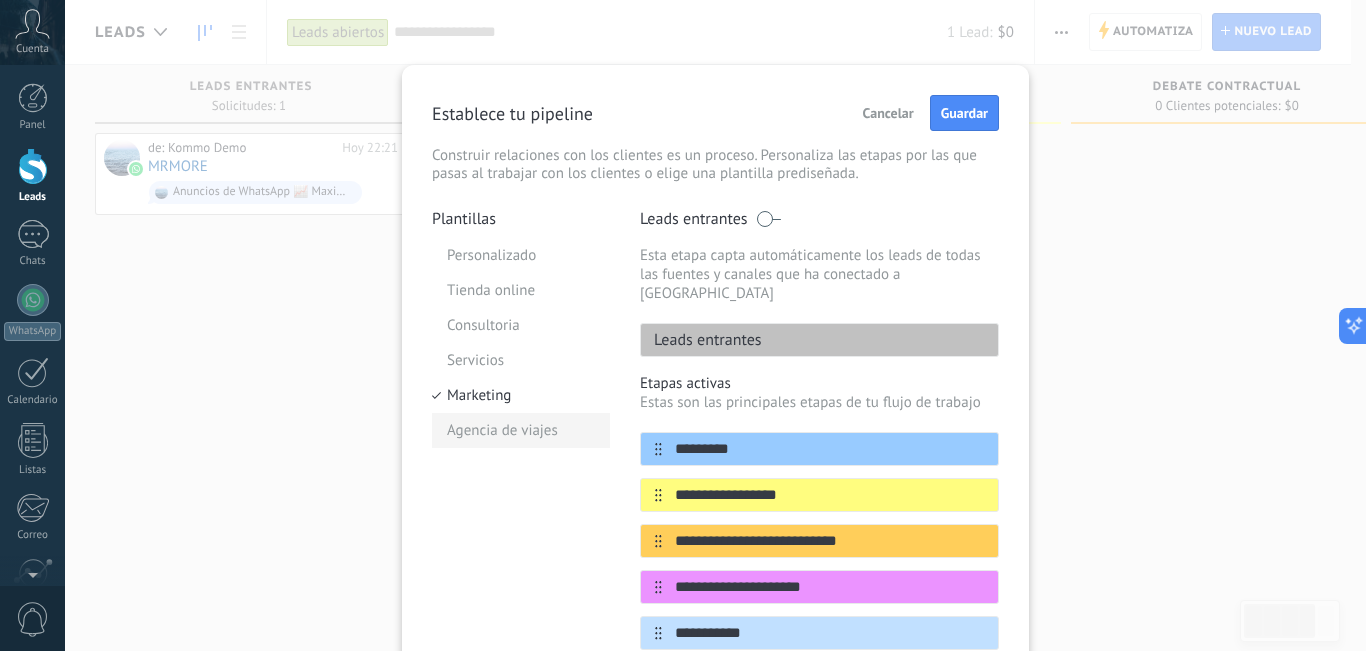 click on "Agencia de viajes" at bounding box center [521, 430] 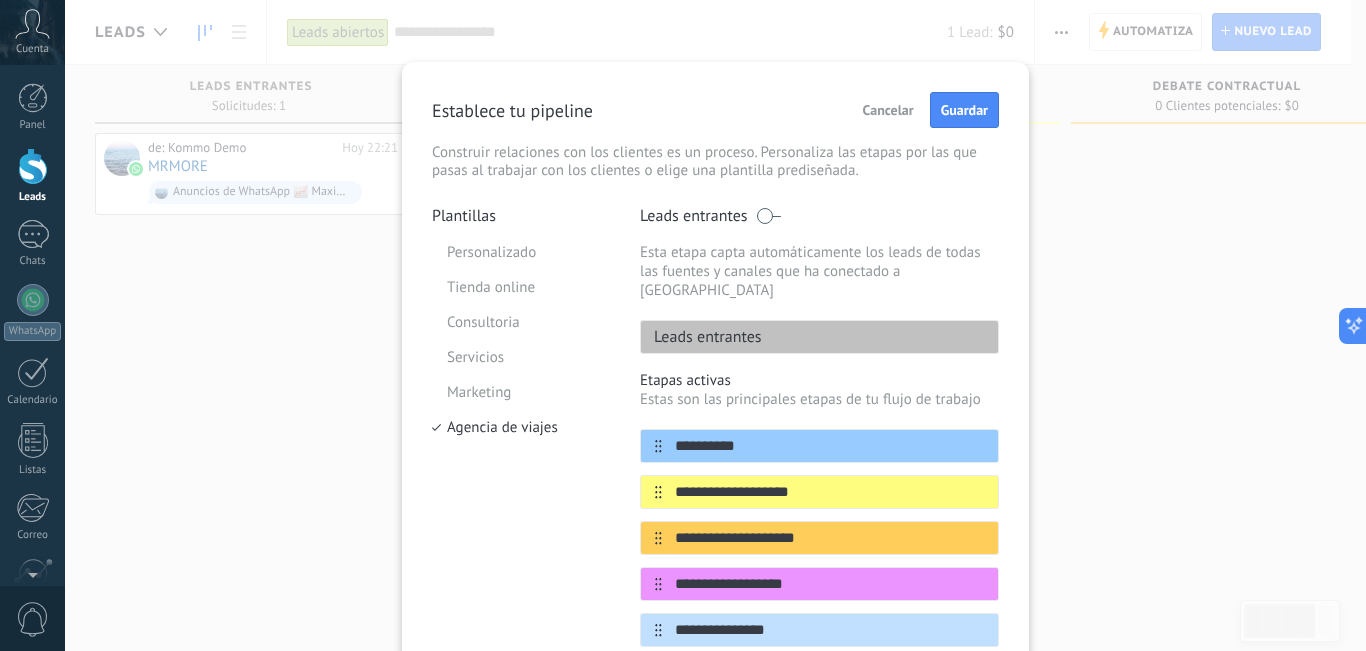 scroll, scrollTop: 0, scrollLeft: 0, axis: both 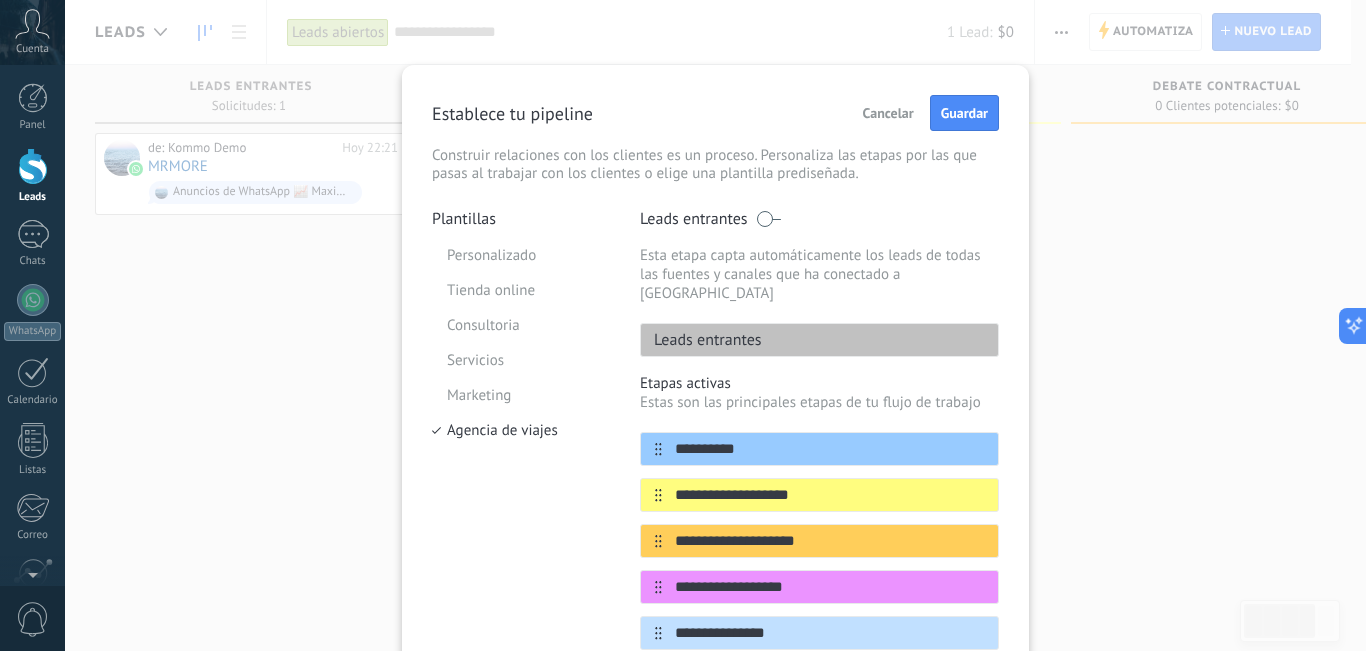 click on "Cancelar" at bounding box center (888, 113) 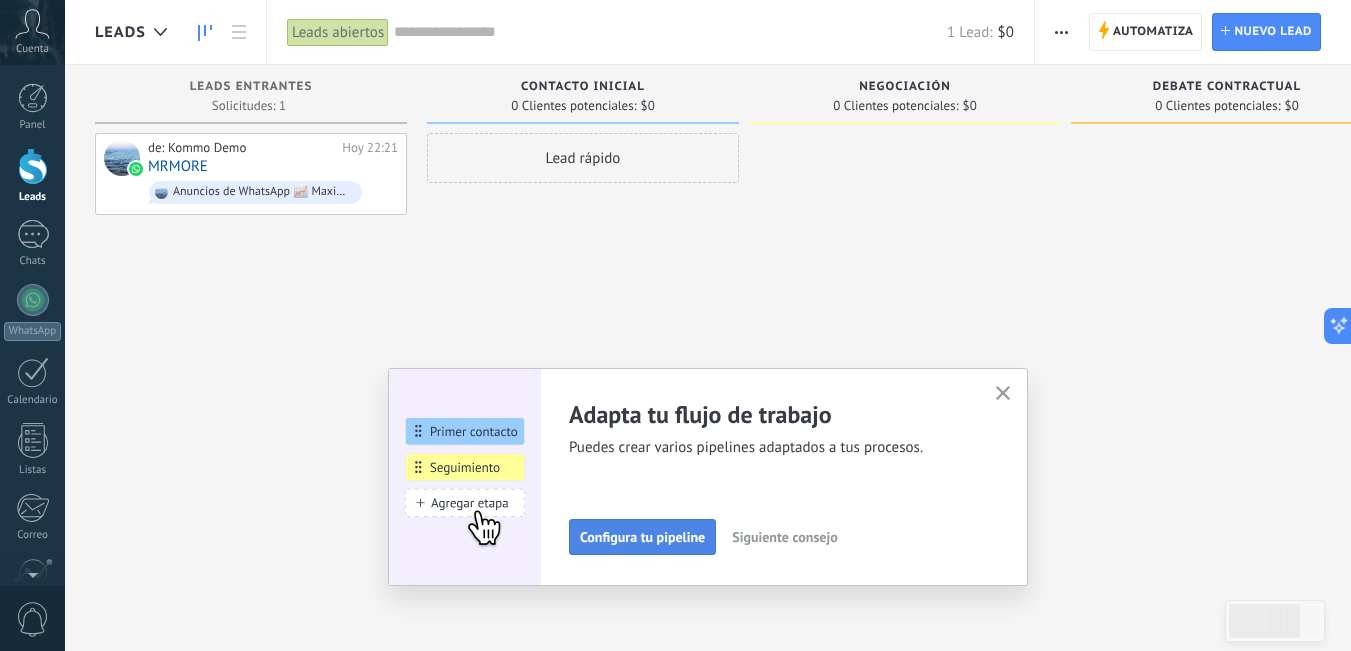 click on "Configura tu pipeline" at bounding box center [642, 537] 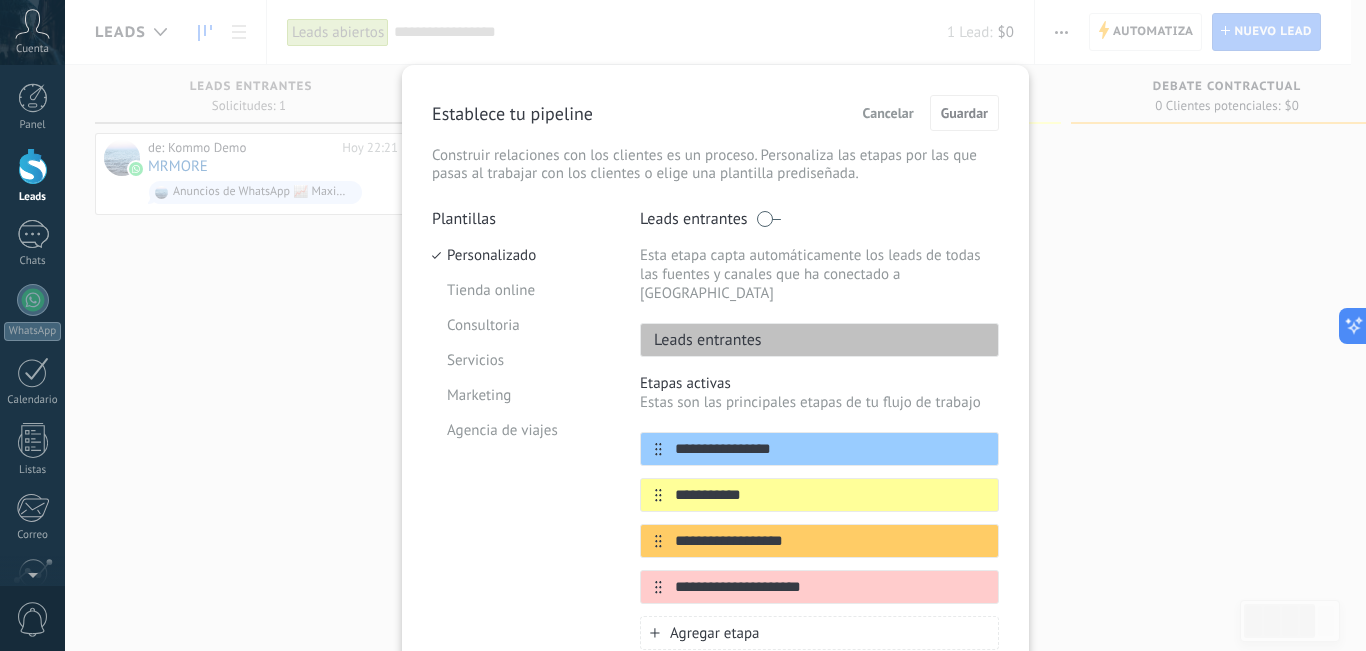 click on "Cancelar" at bounding box center [888, 113] 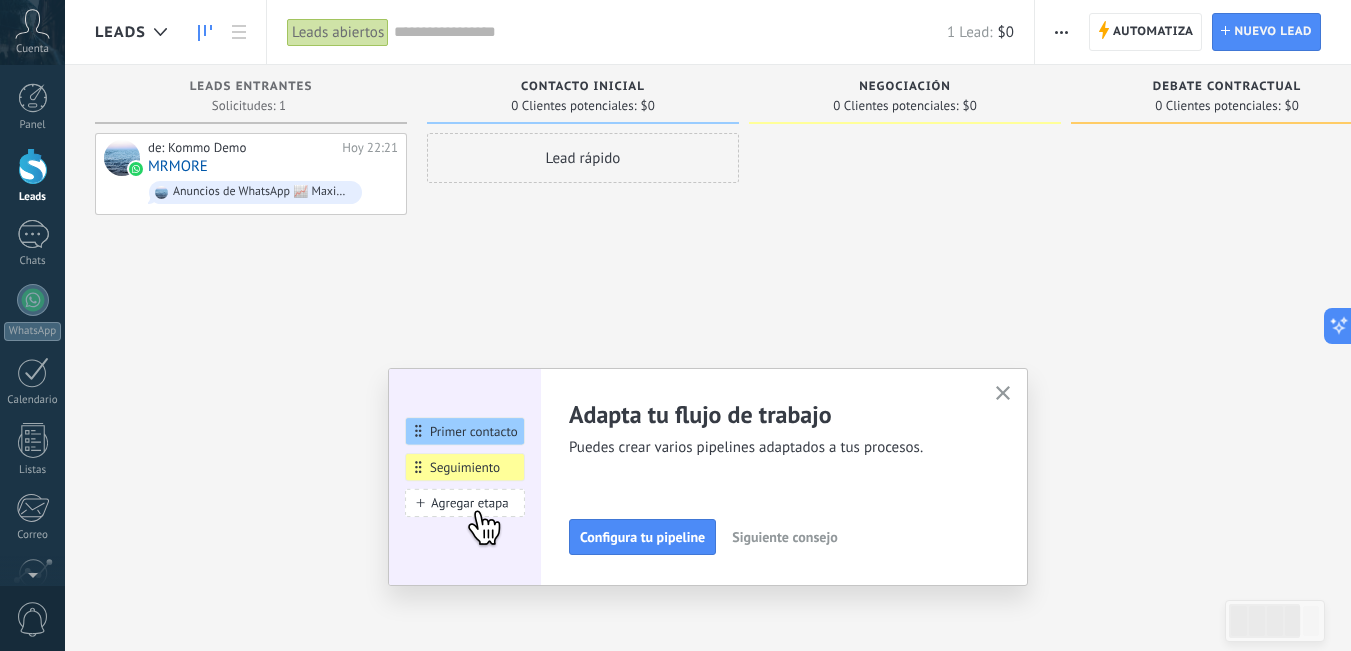 click on "Contacto inicial 0  Clientes potenciales:  $0" at bounding box center (583, 99) 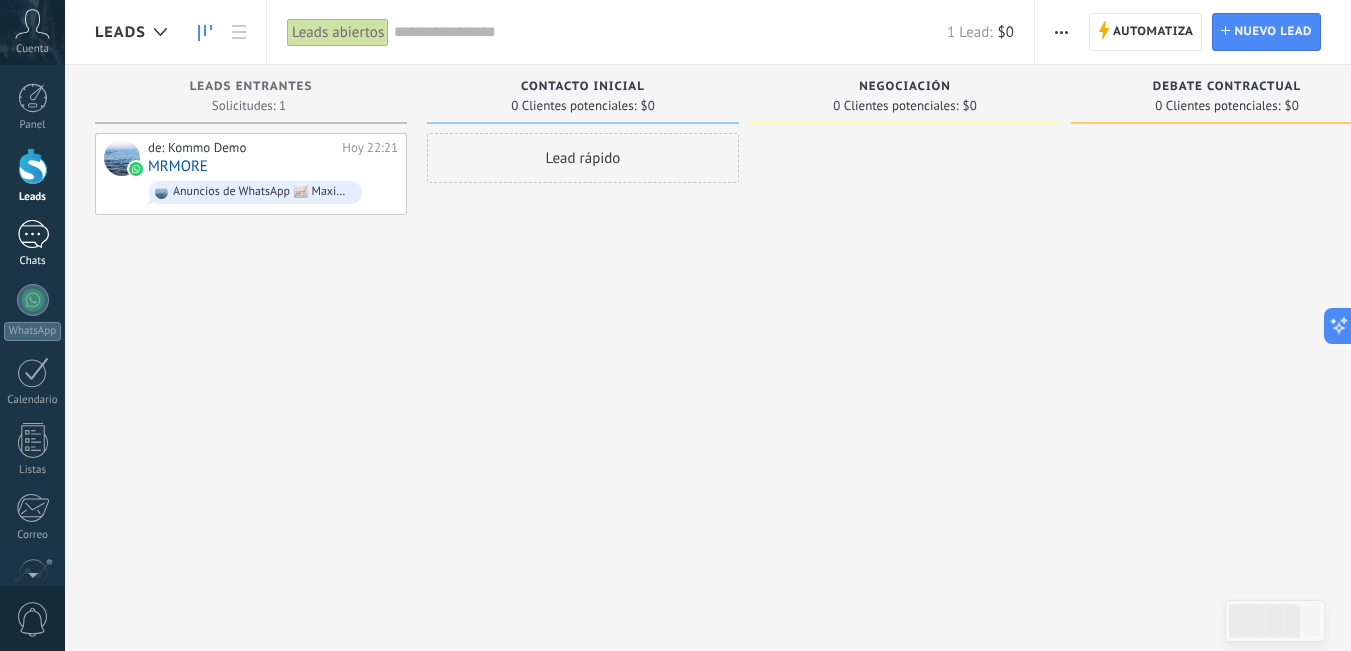 click on "1
Chats" at bounding box center [32, 244] 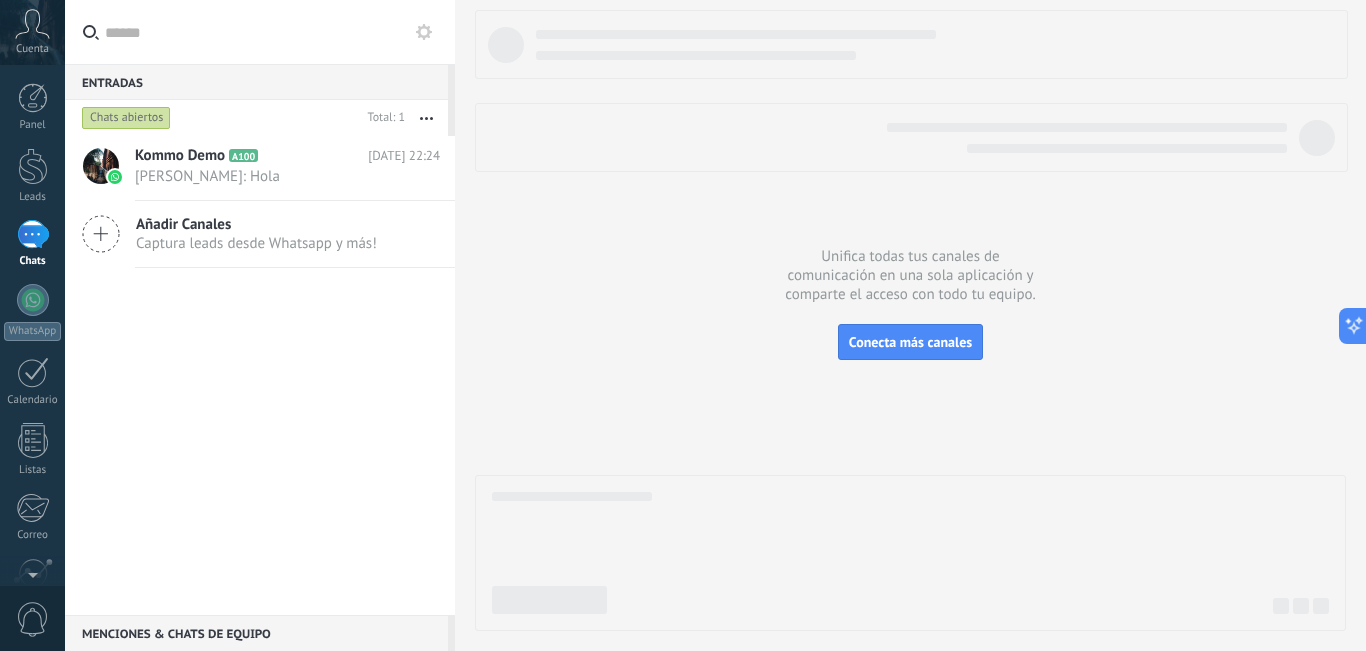 click on "Captura leads desde Whatsapp y más!" at bounding box center (256, 243) 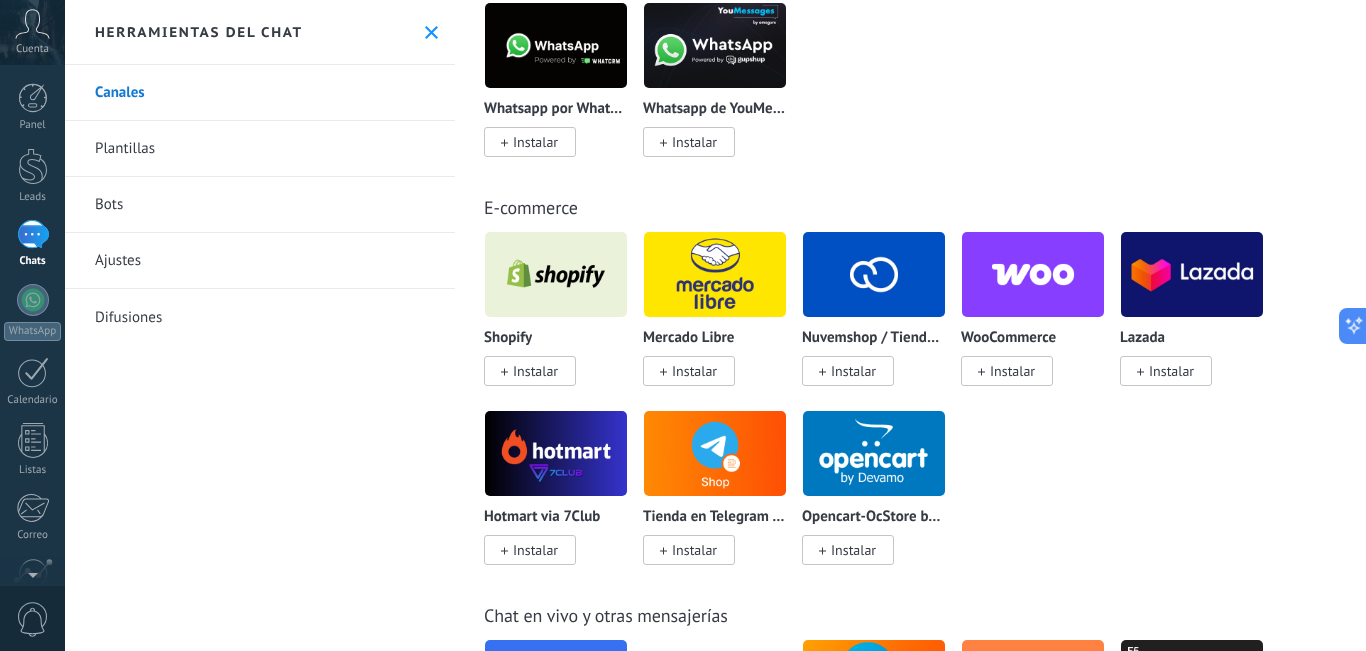 scroll, scrollTop: 1000, scrollLeft: 0, axis: vertical 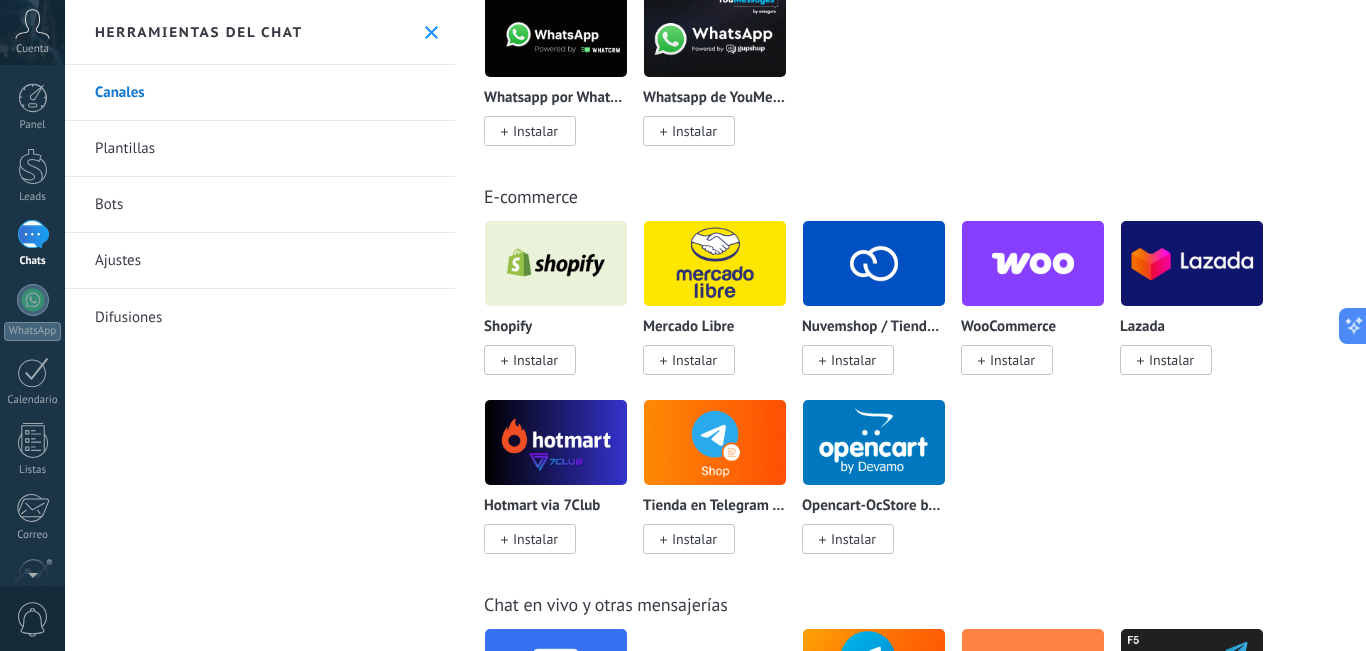 click on "Instalar" at bounding box center [694, 360] 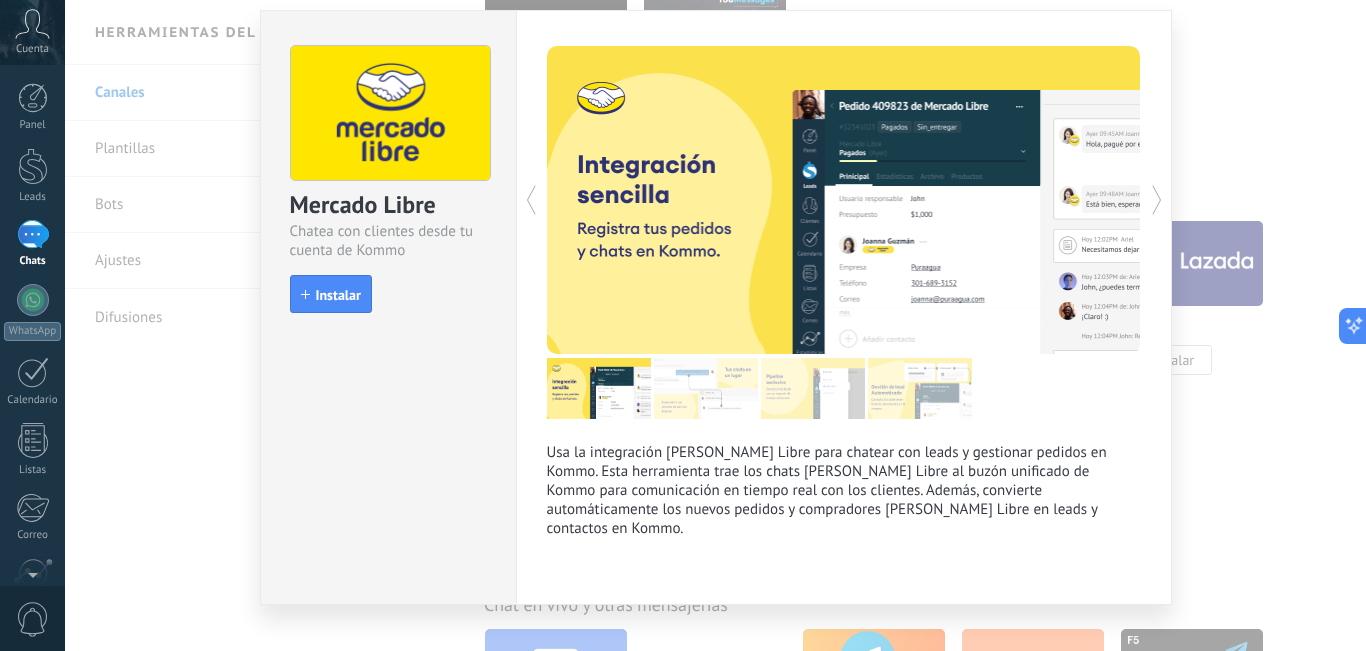 scroll, scrollTop: 84, scrollLeft: 0, axis: vertical 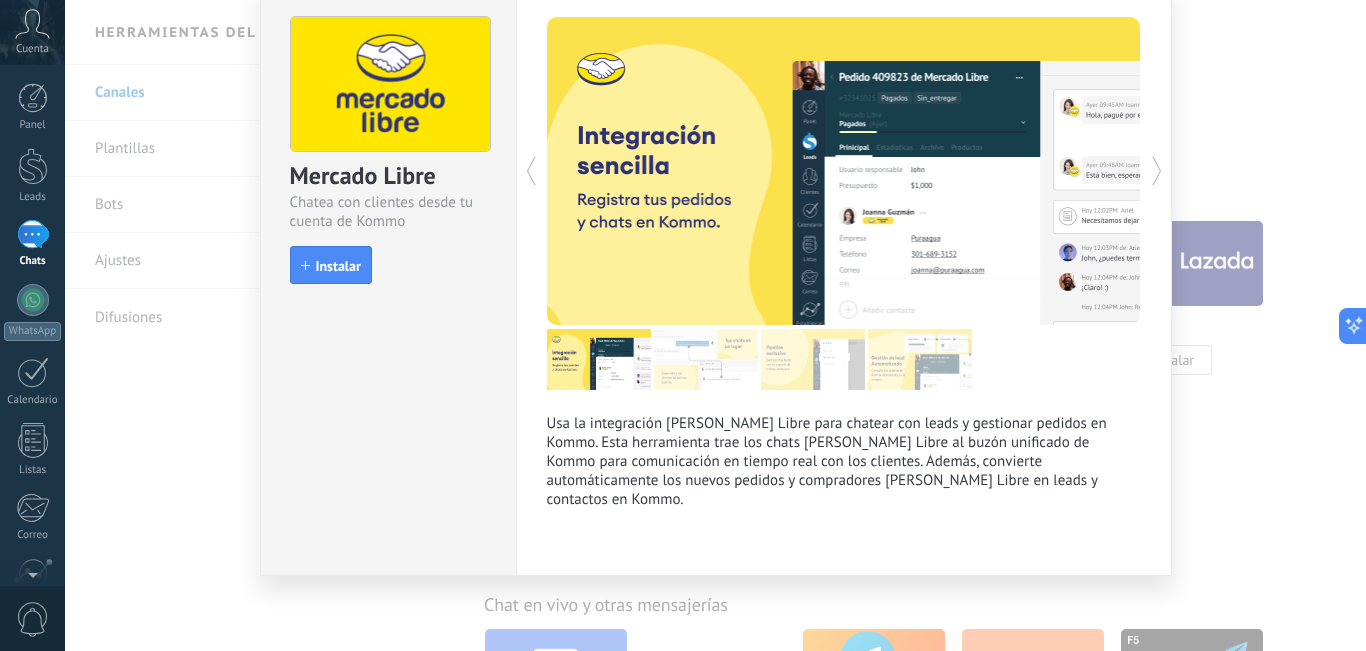 click on "Mercado Libre Chatea con clientes desde tu cuenta de Kommo install Instalar Usa la integración [PERSON_NAME] Libre para chatear con leads y gestionar pedidos en Kommo. Esta herramienta trae los chats [PERSON_NAME] Libre al buzón unificado de Kommo para comunicación en tiempo real con los clientes. Además, convierte automáticamente los nuevos pedidos y compradores [PERSON_NAME] Libre en leads y contactos en Kommo. más" at bounding box center [715, 325] 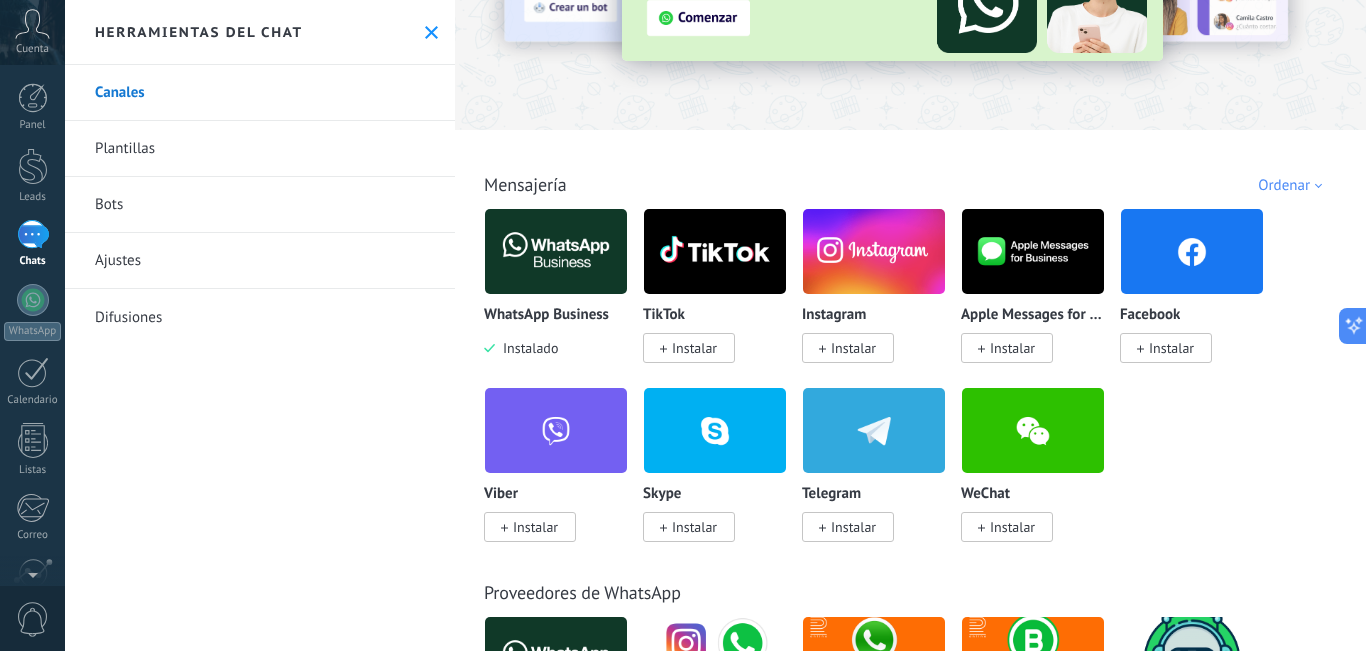 scroll, scrollTop: 100, scrollLeft: 0, axis: vertical 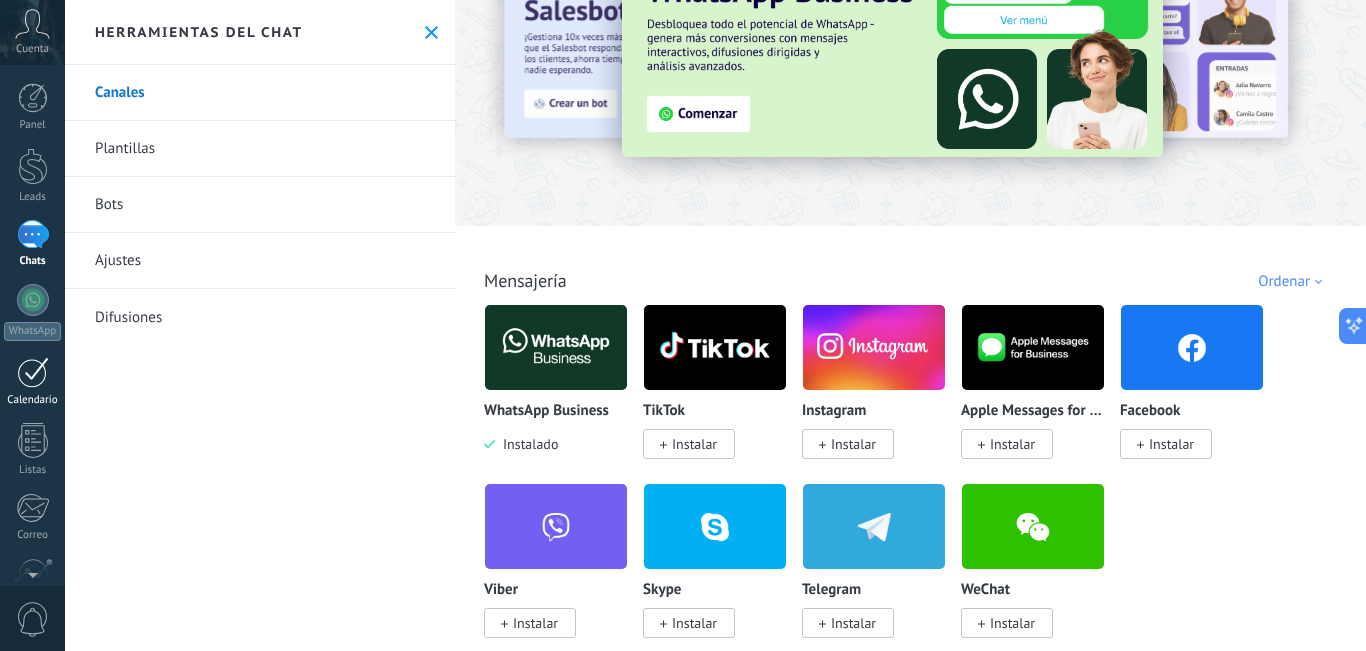 click at bounding box center (33, 372) 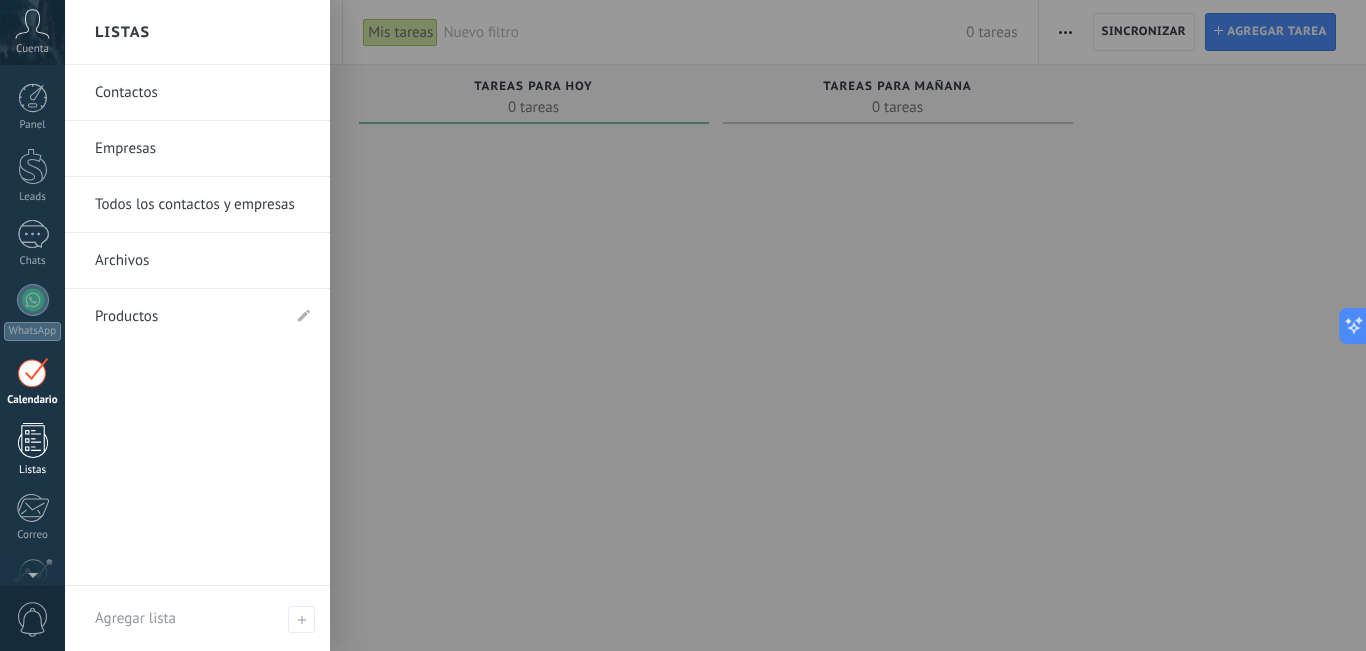click at bounding box center (33, 440) 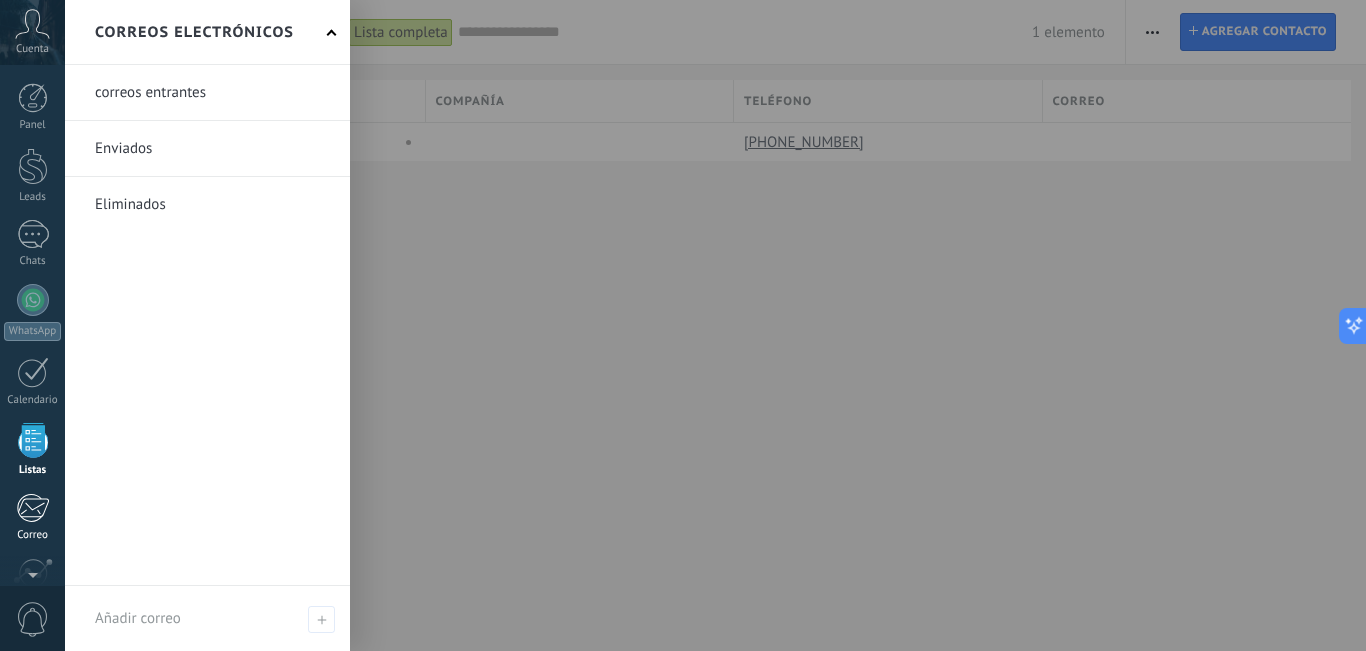 click at bounding box center [32, 508] 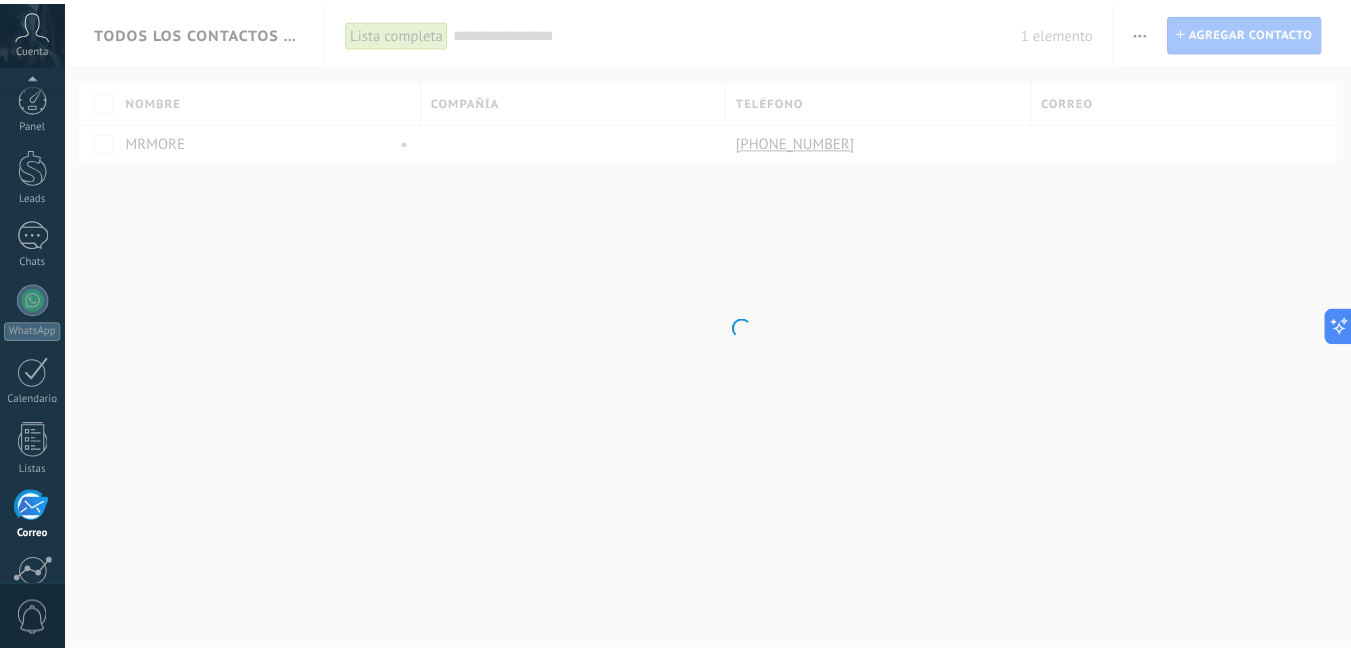 scroll, scrollTop: 181, scrollLeft: 0, axis: vertical 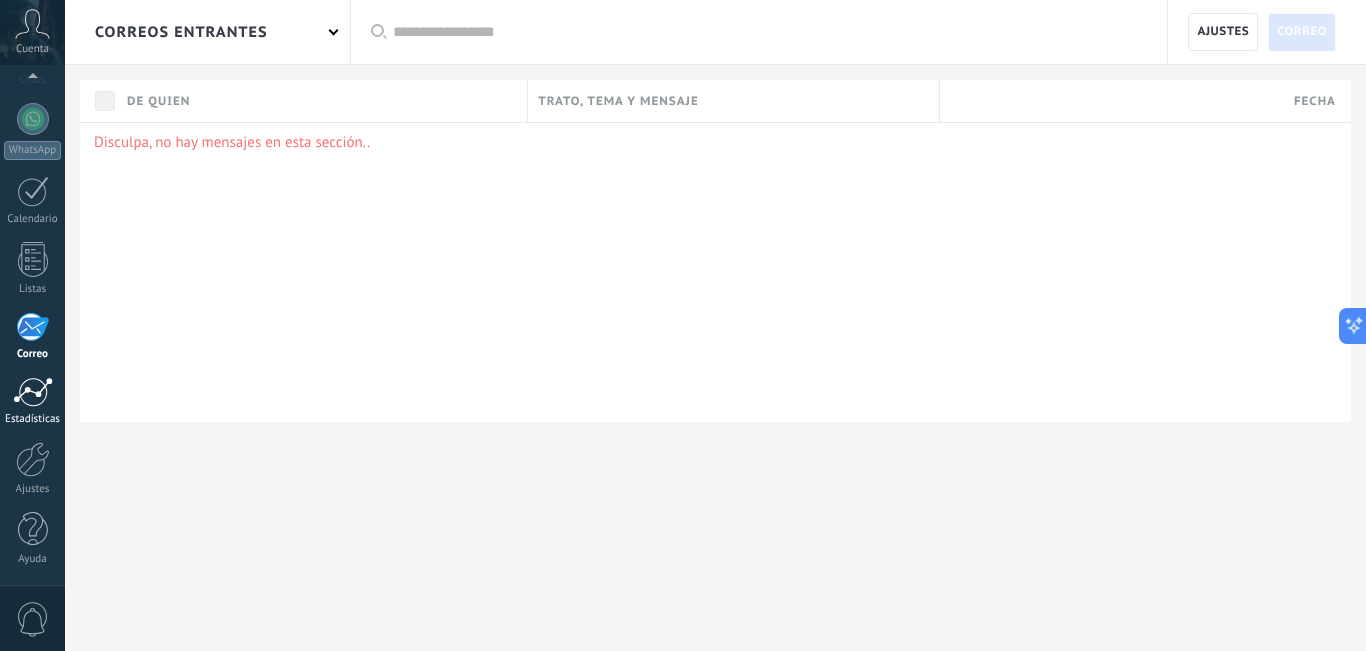 click on "Estadísticas" at bounding box center (32, 401) 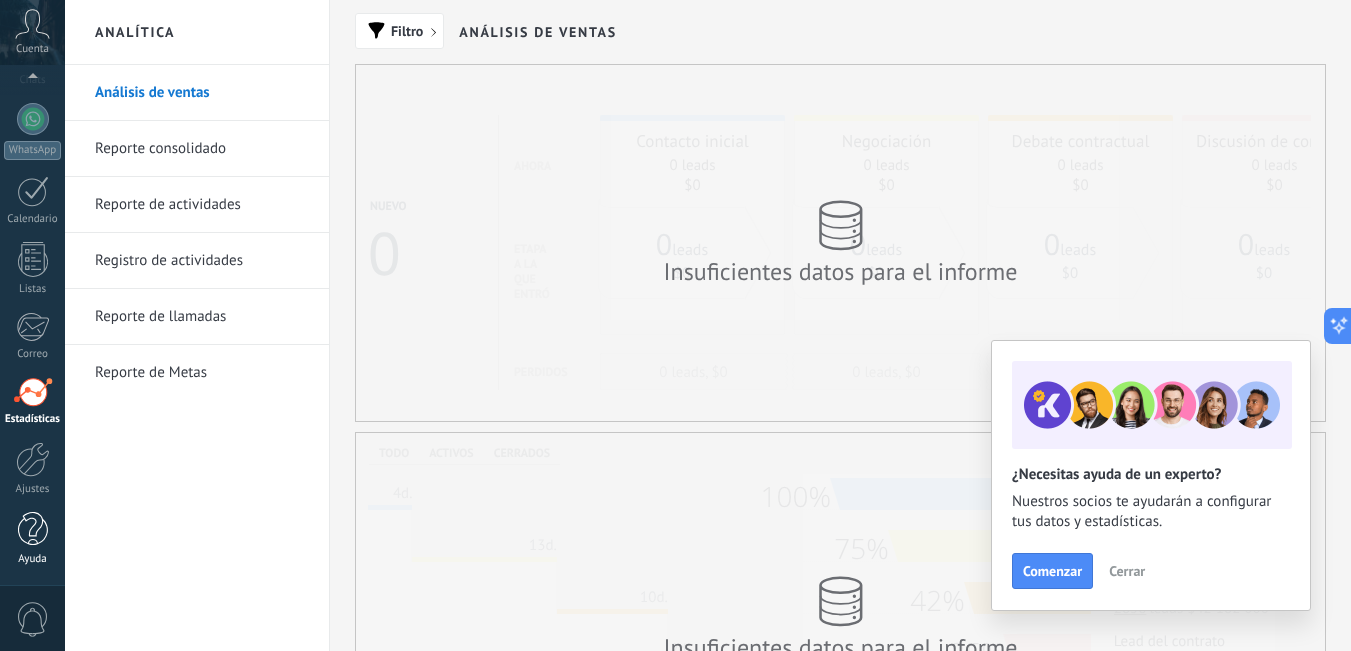 click at bounding box center [33, 529] 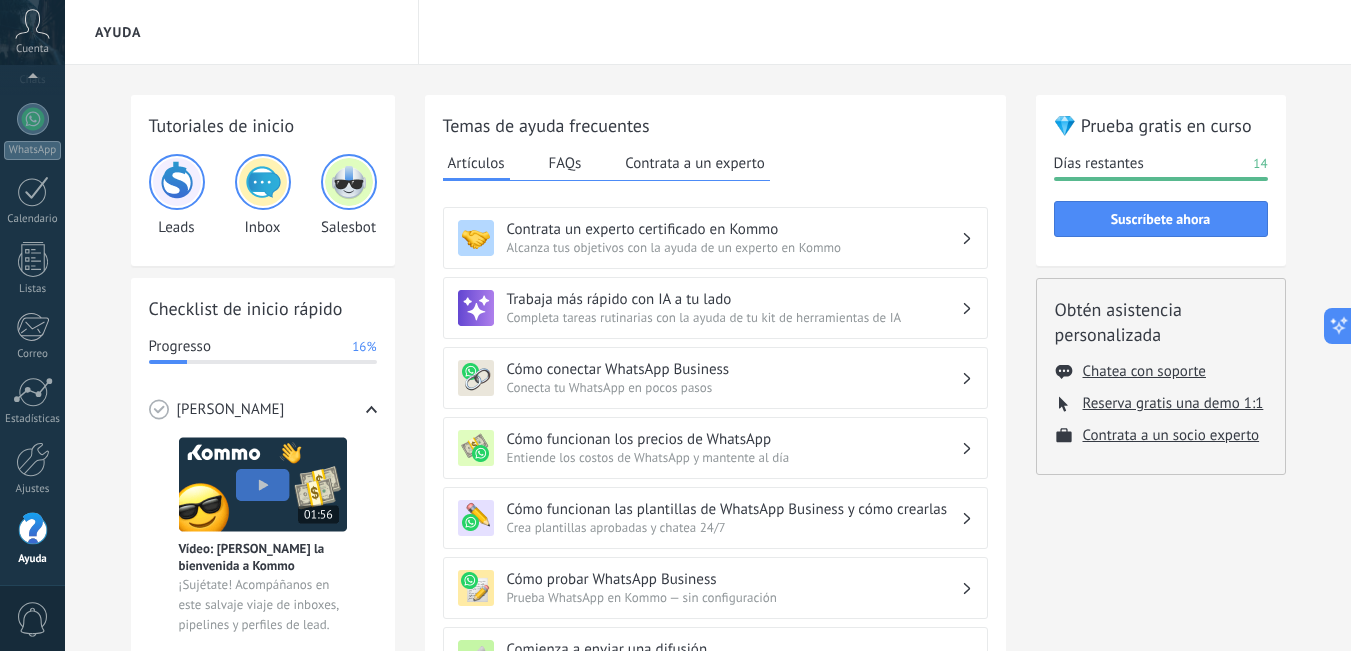 click on "Conecta tu WhatsApp en pocos pasos" at bounding box center (734, 387) 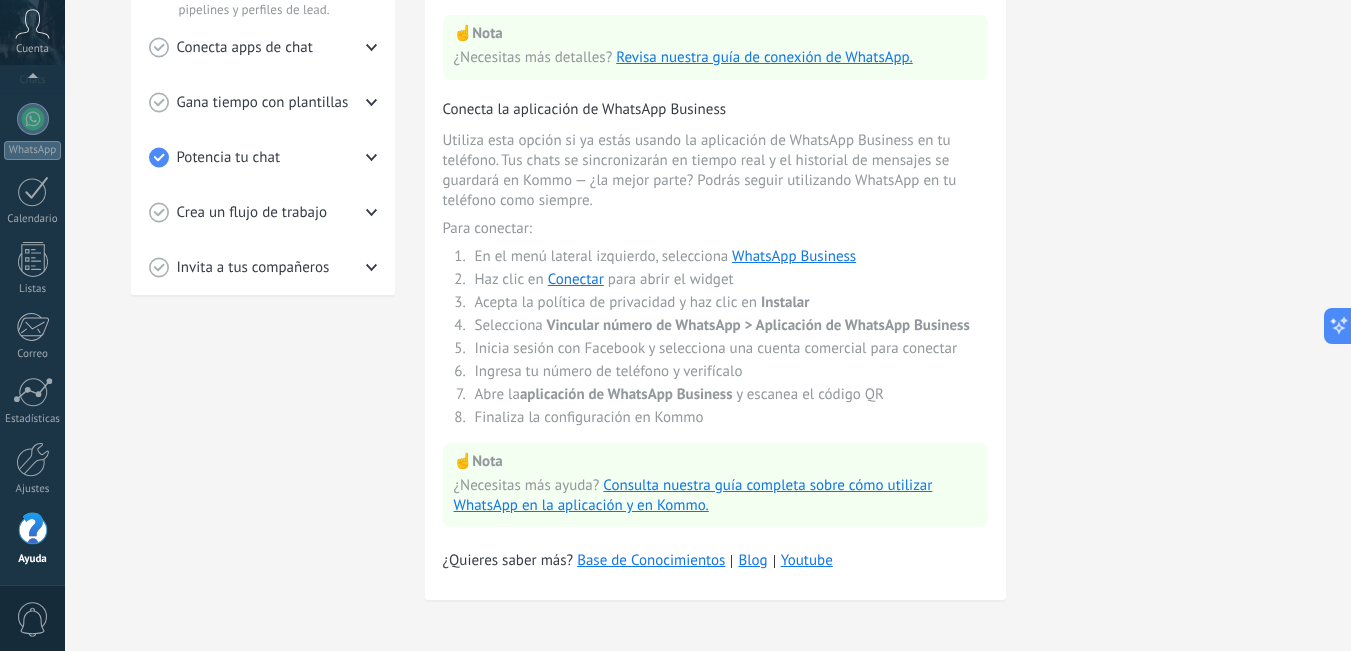scroll, scrollTop: 621, scrollLeft: 0, axis: vertical 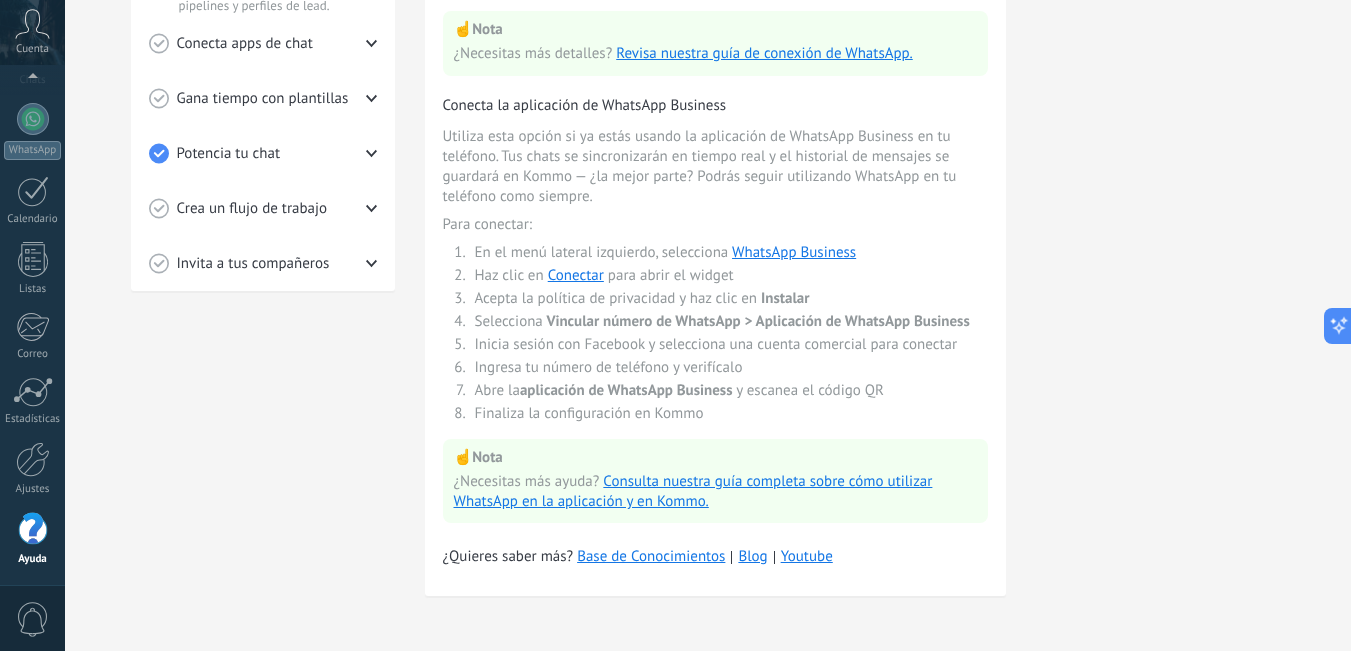 click on "Invita a tus compañeros" at bounding box center [263, 263] 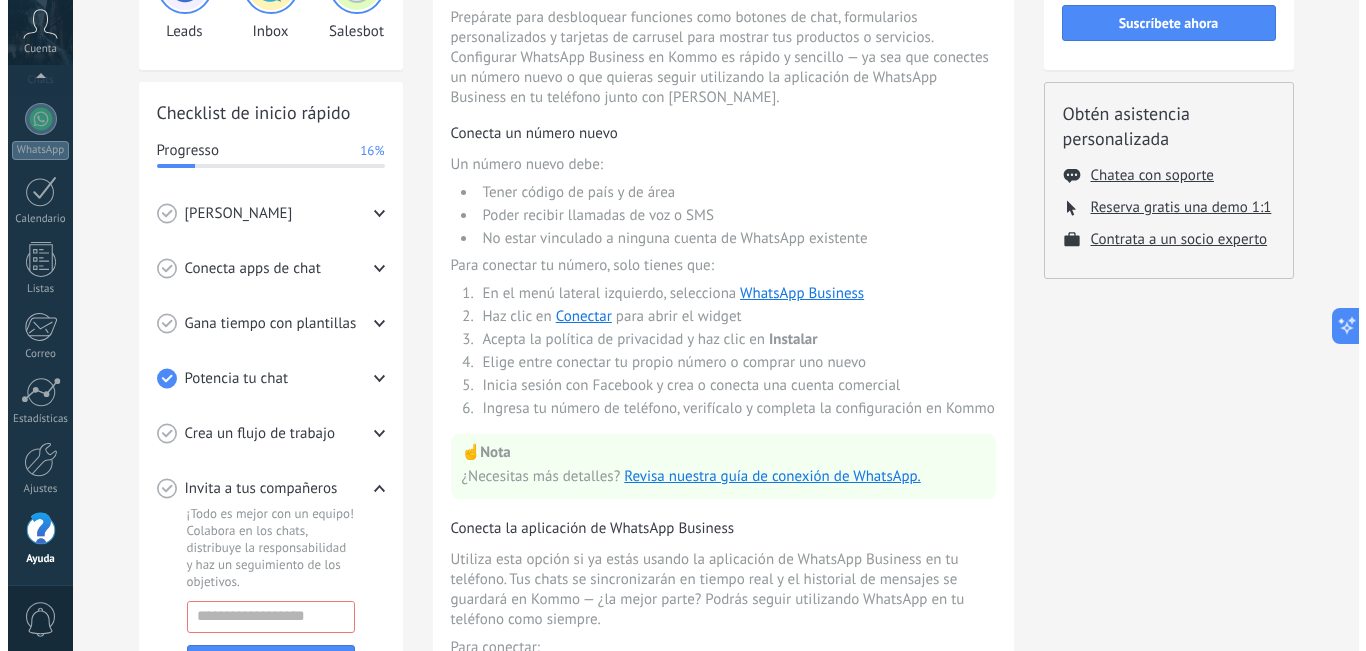 scroll, scrollTop: 200, scrollLeft: 0, axis: vertical 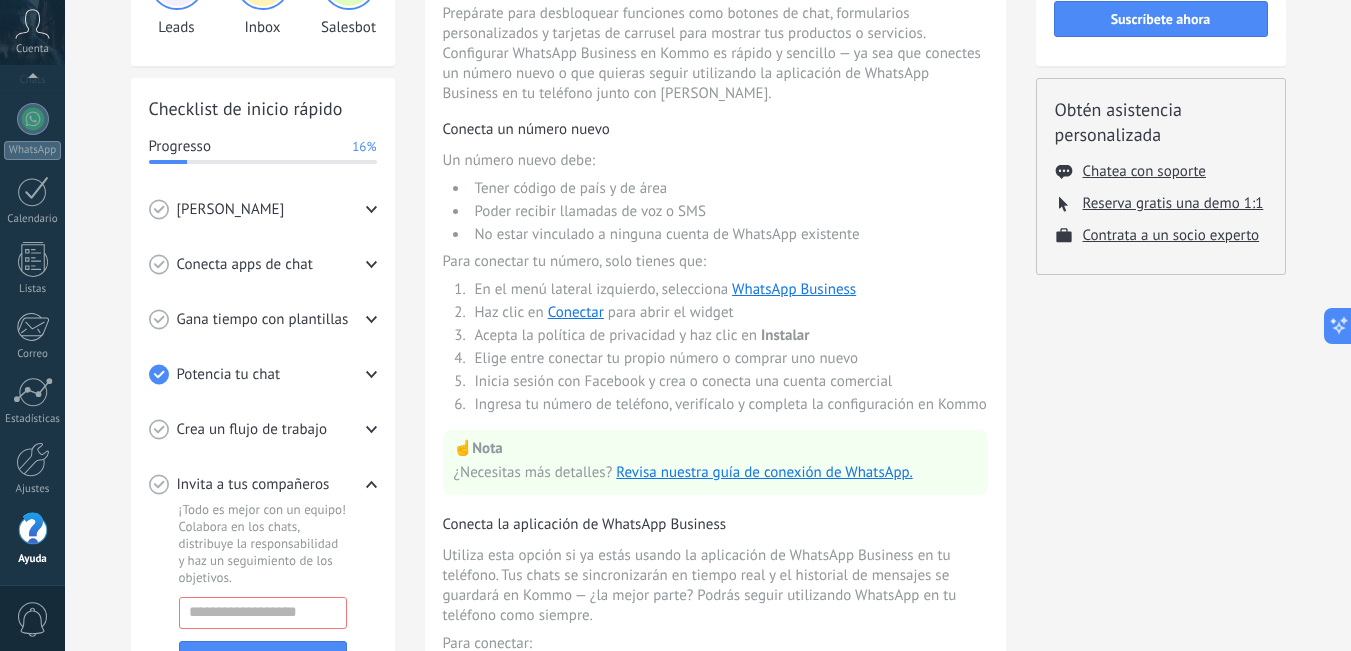 click on "0" at bounding box center (33, 619) 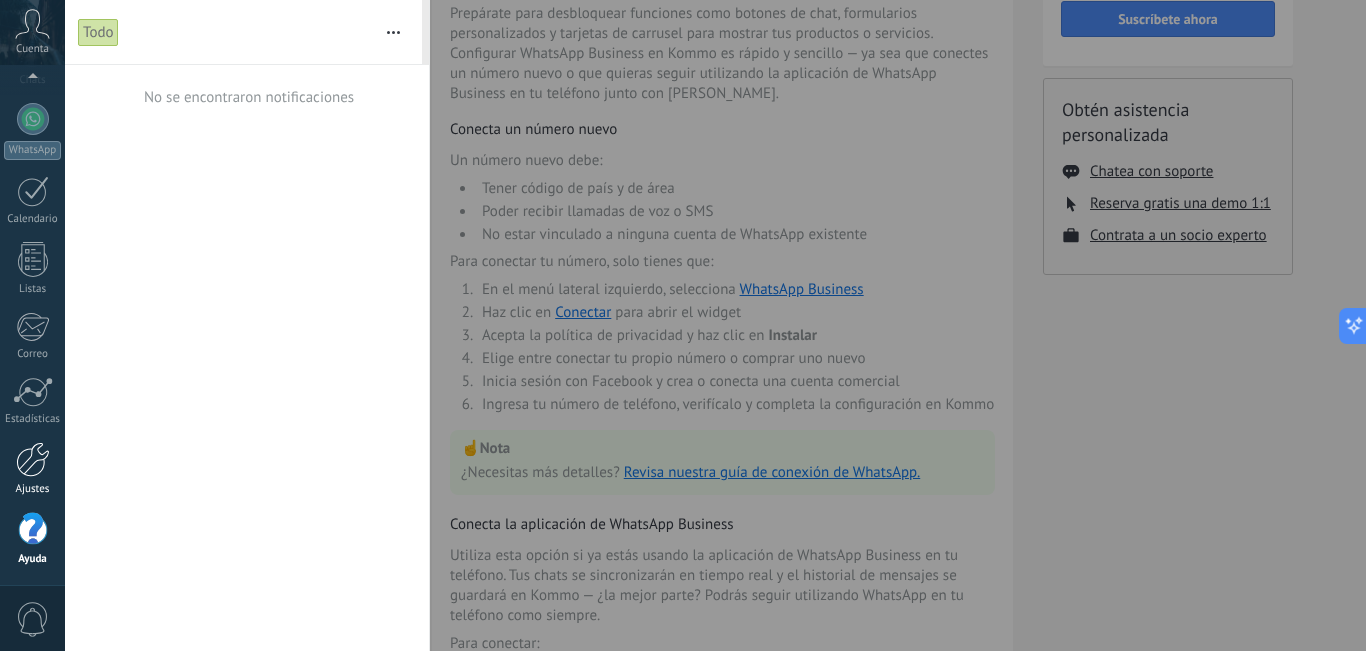 click at bounding box center (33, 459) 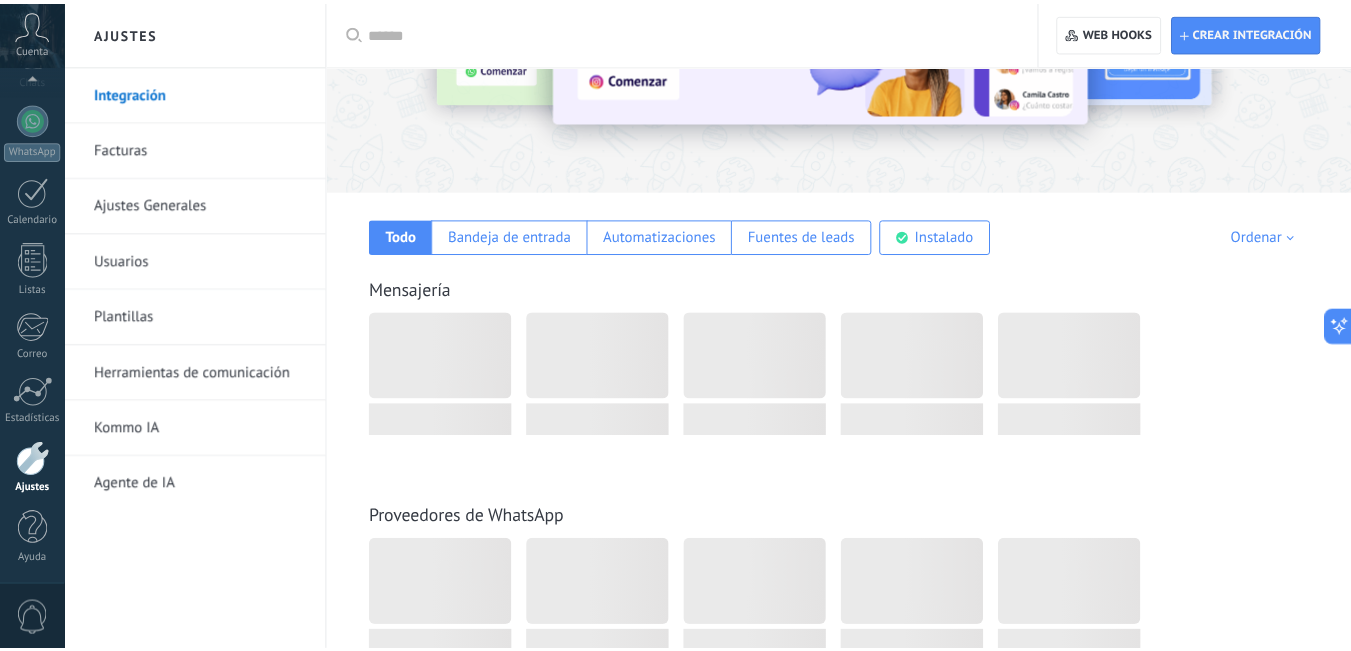 scroll, scrollTop: 0, scrollLeft: 0, axis: both 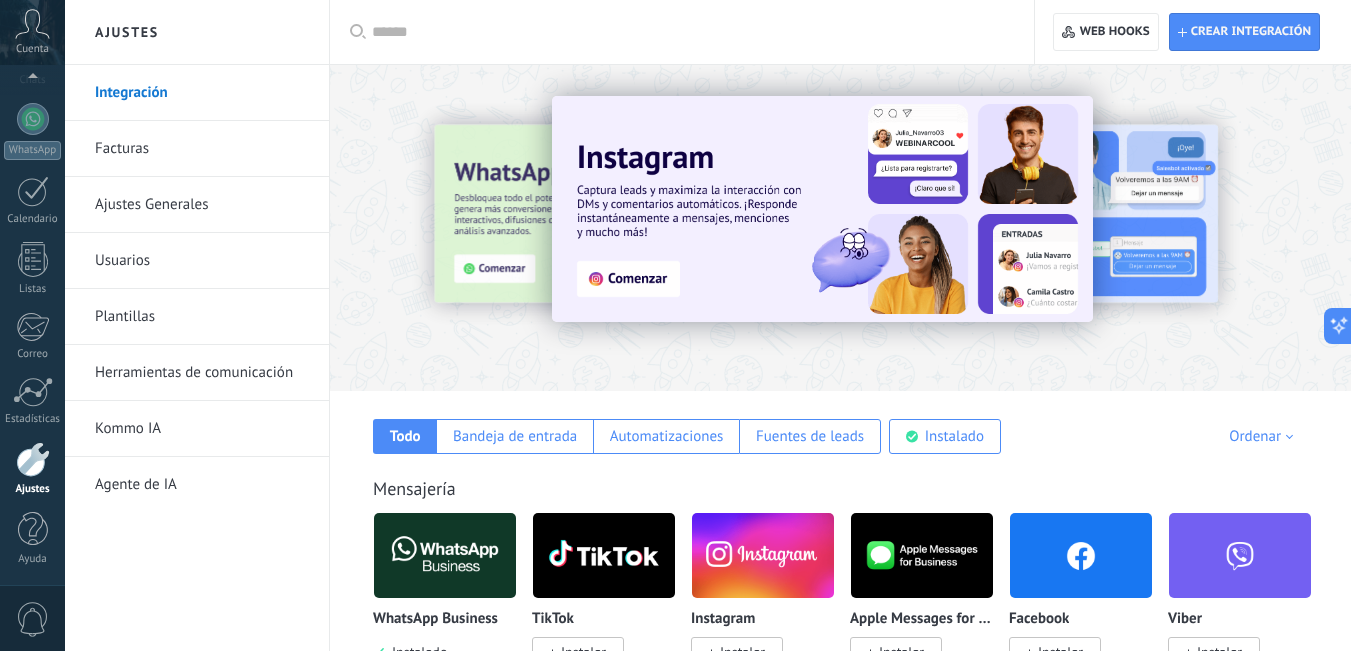 click on "Facturas" at bounding box center [202, 149] 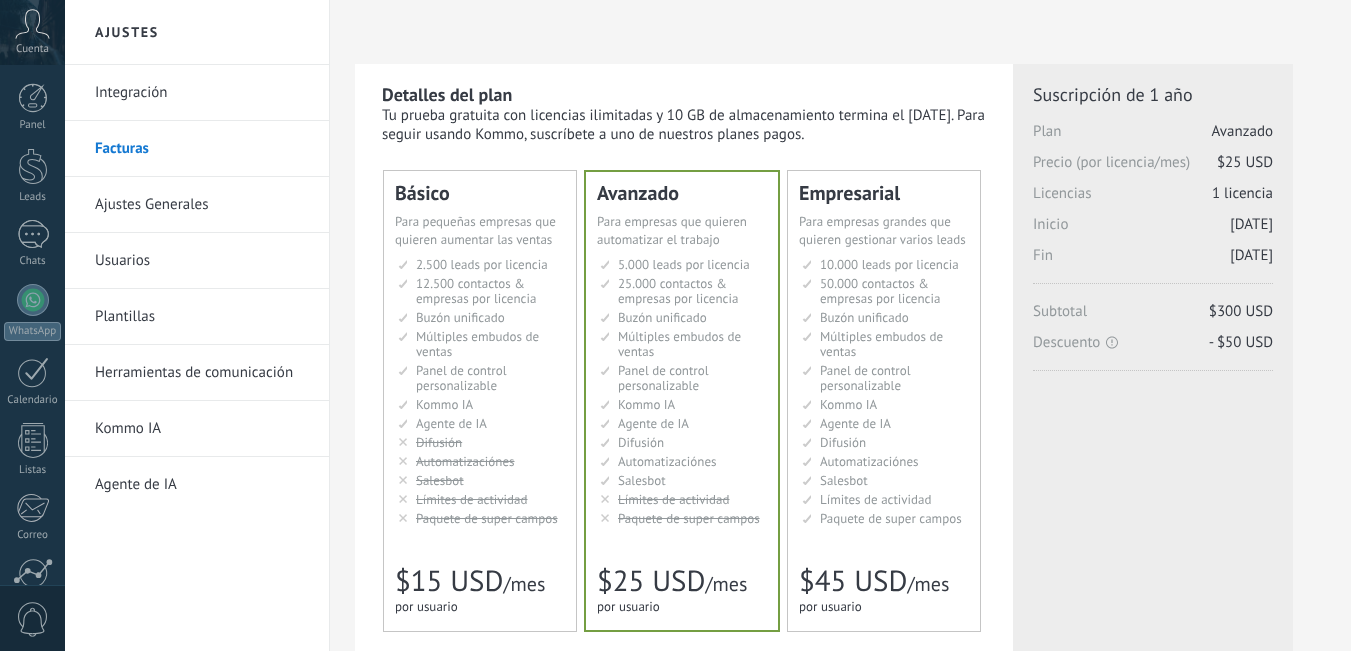 scroll, scrollTop: 0, scrollLeft: 0, axis: both 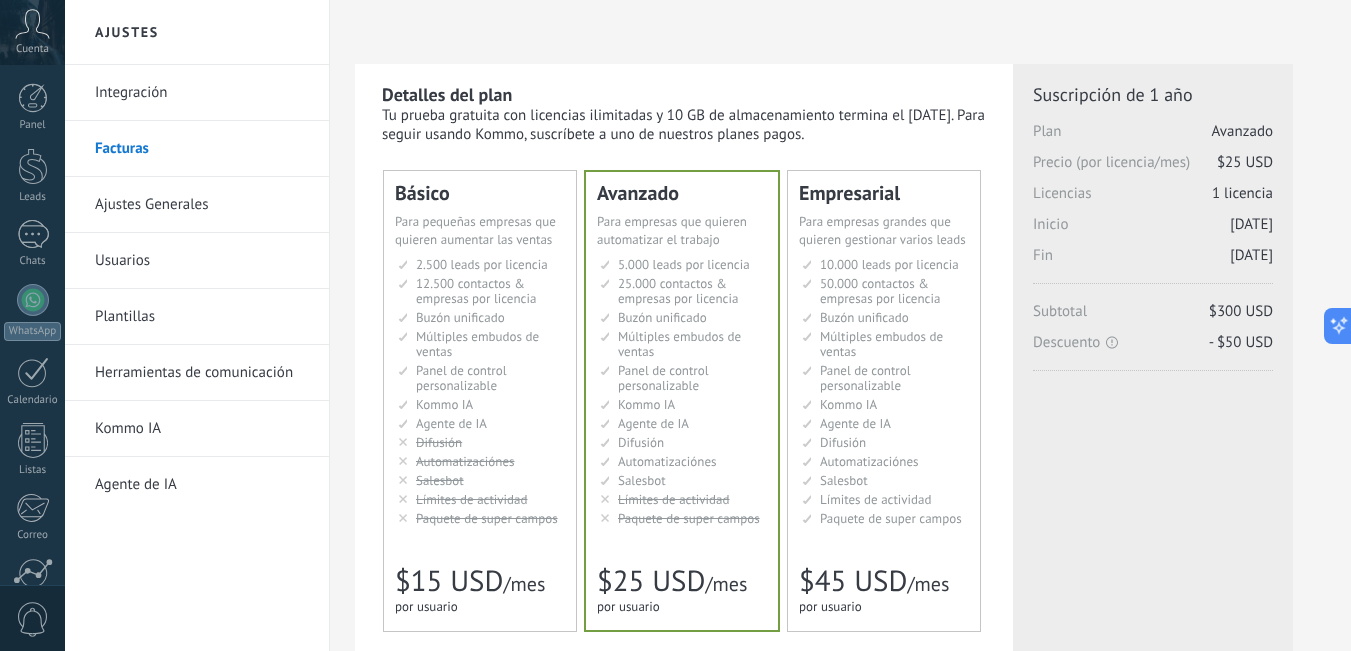 click at bounding box center (840, 32) 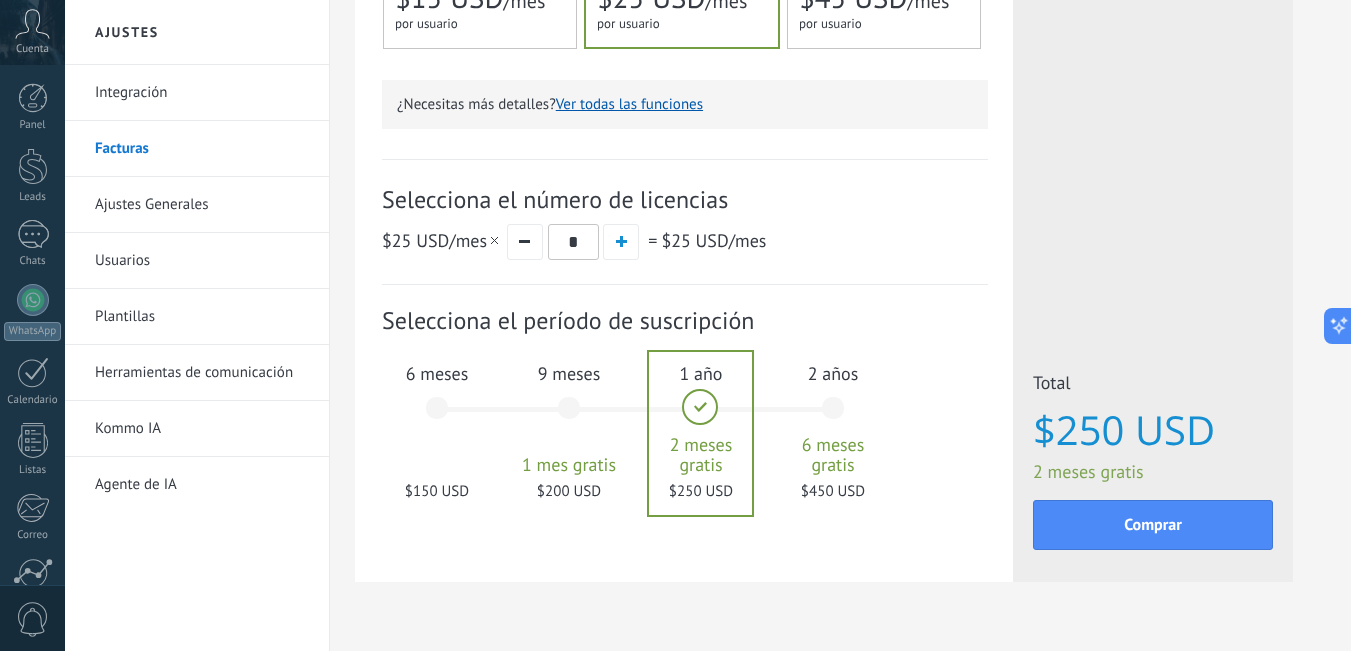 scroll, scrollTop: 600, scrollLeft: 0, axis: vertical 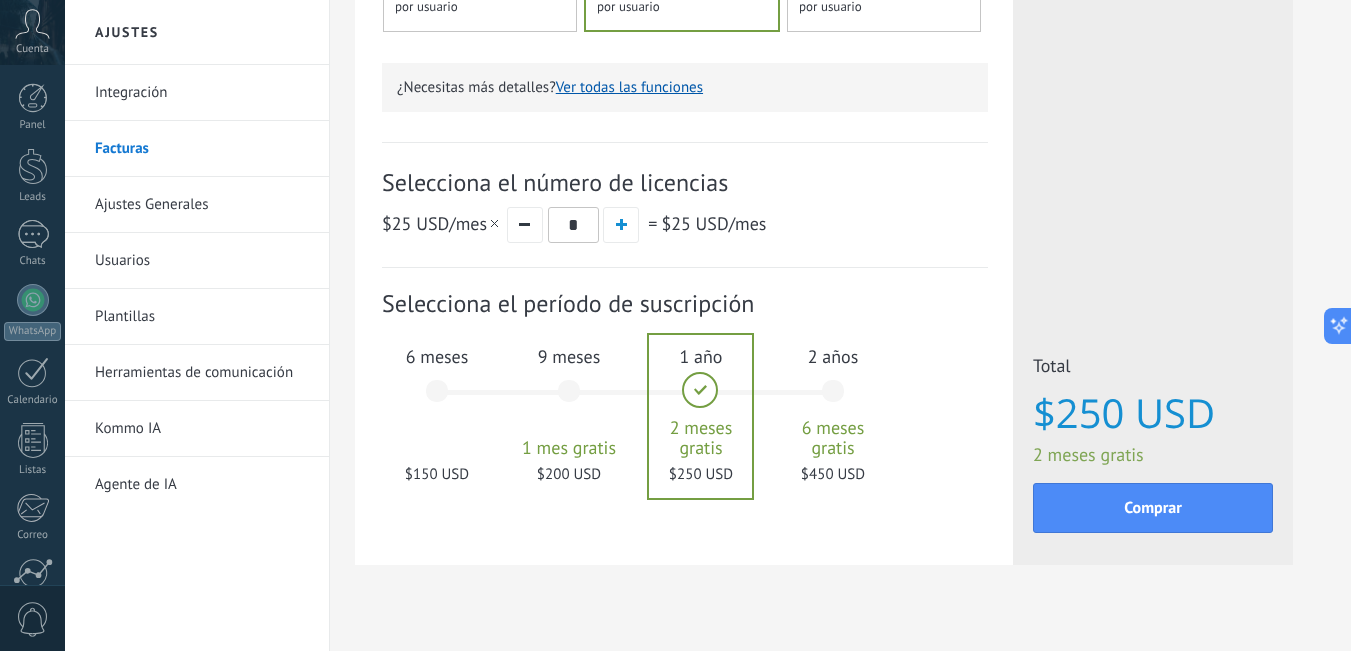 click on "$150 USD" at bounding box center (437, 474) 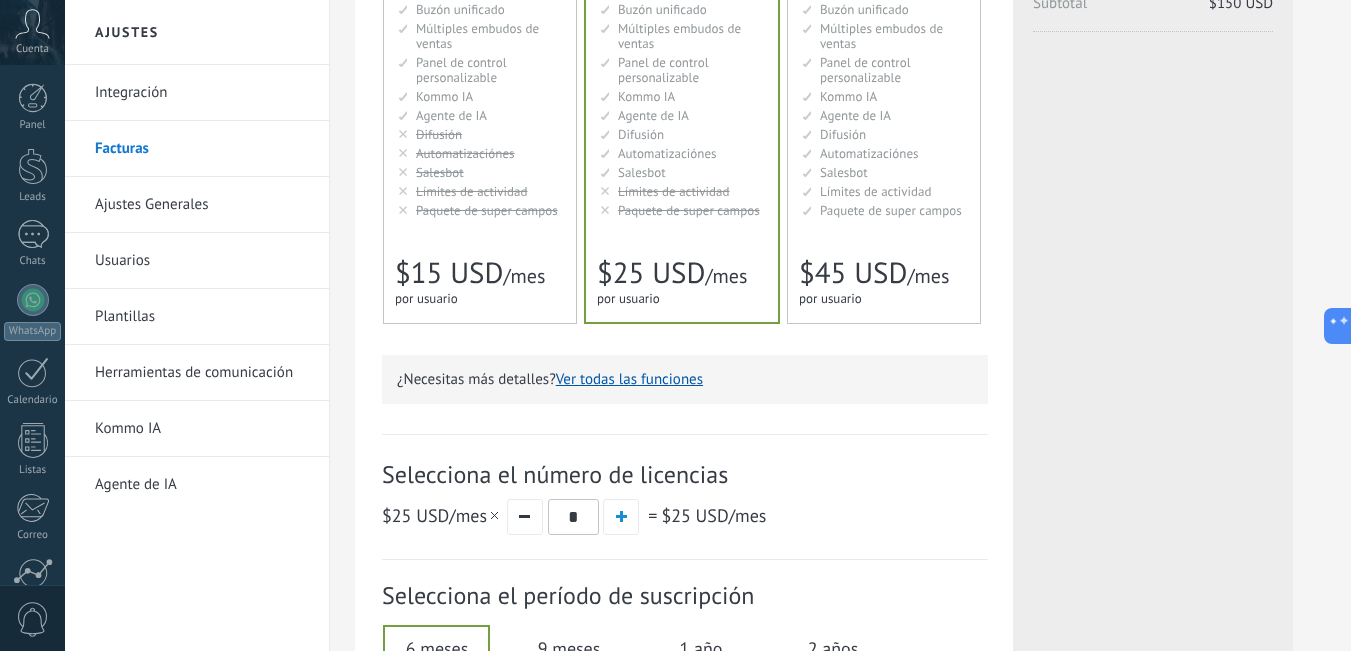 scroll, scrollTop: 300, scrollLeft: 0, axis: vertical 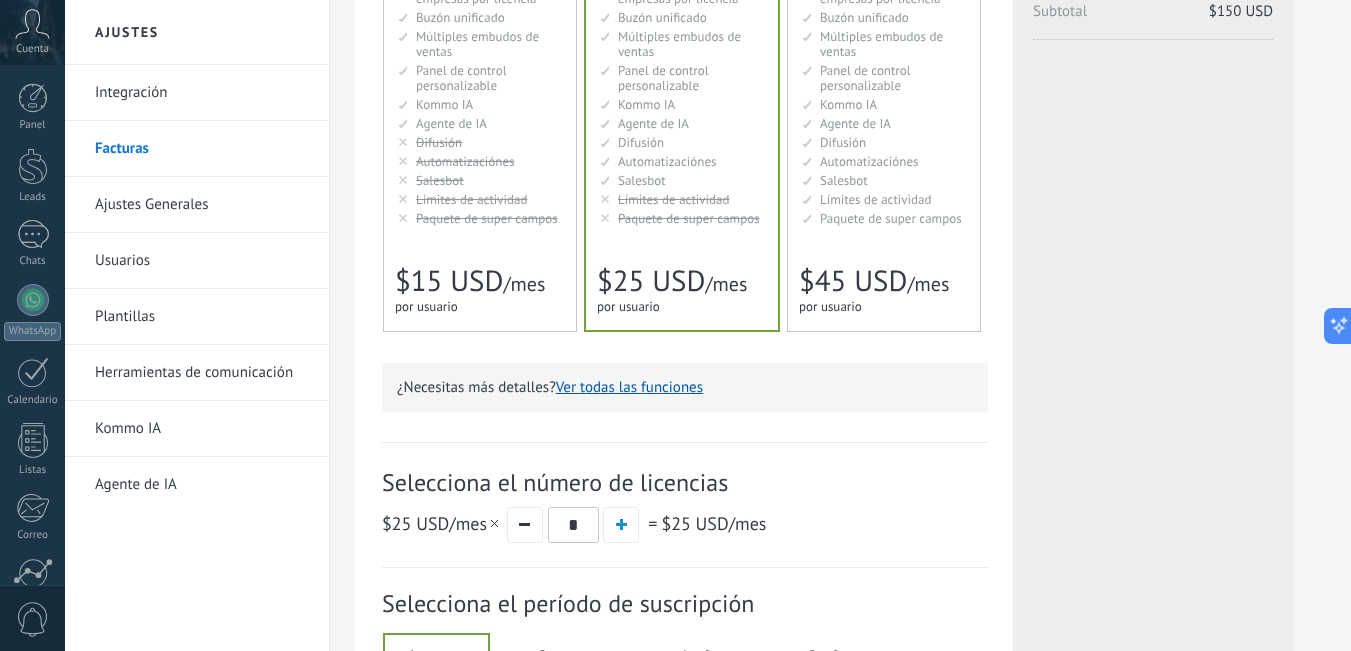 click on "for 1 user
for 1 user
por usuario
为1个用户
para 1 usuário
untuk 1 pengguna
1 kullanıcı için" at bounding box center [470, 307] 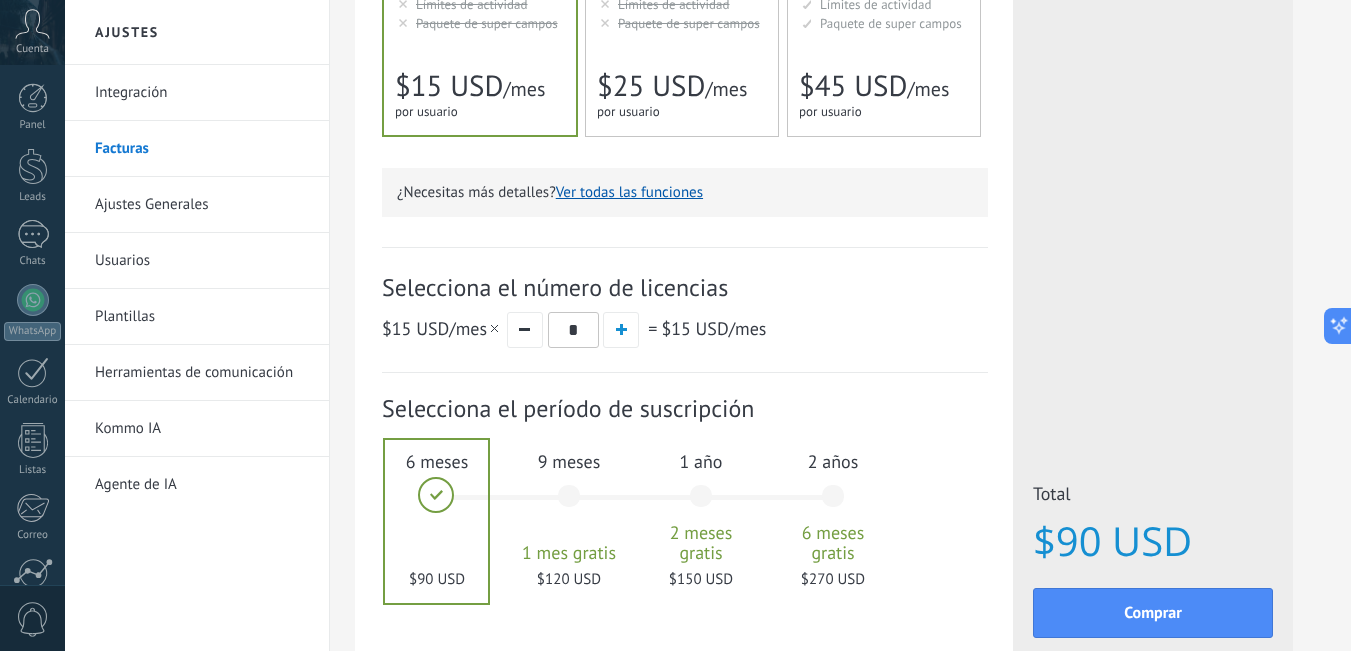 scroll, scrollTop: 500, scrollLeft: 0, axis: vertical 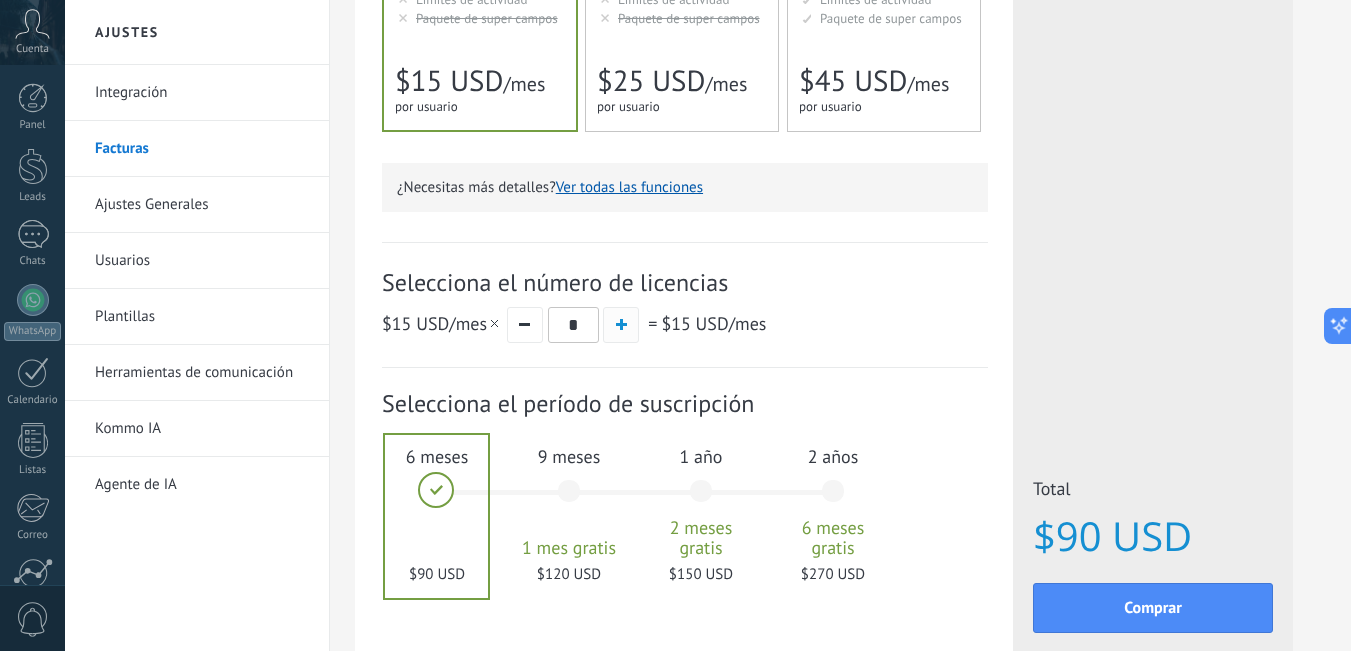 click at bounding box center [621, 324] 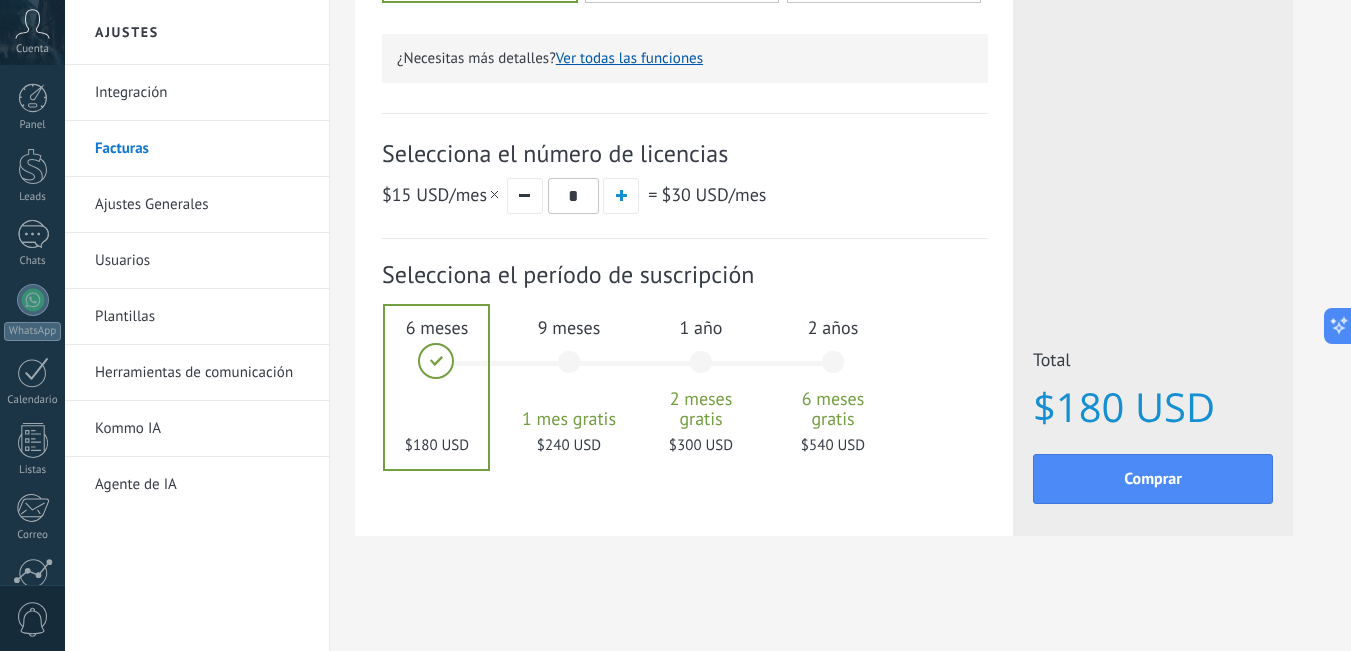scroll, scrollTop: 630, scrollLeft: 0, axis: vertical 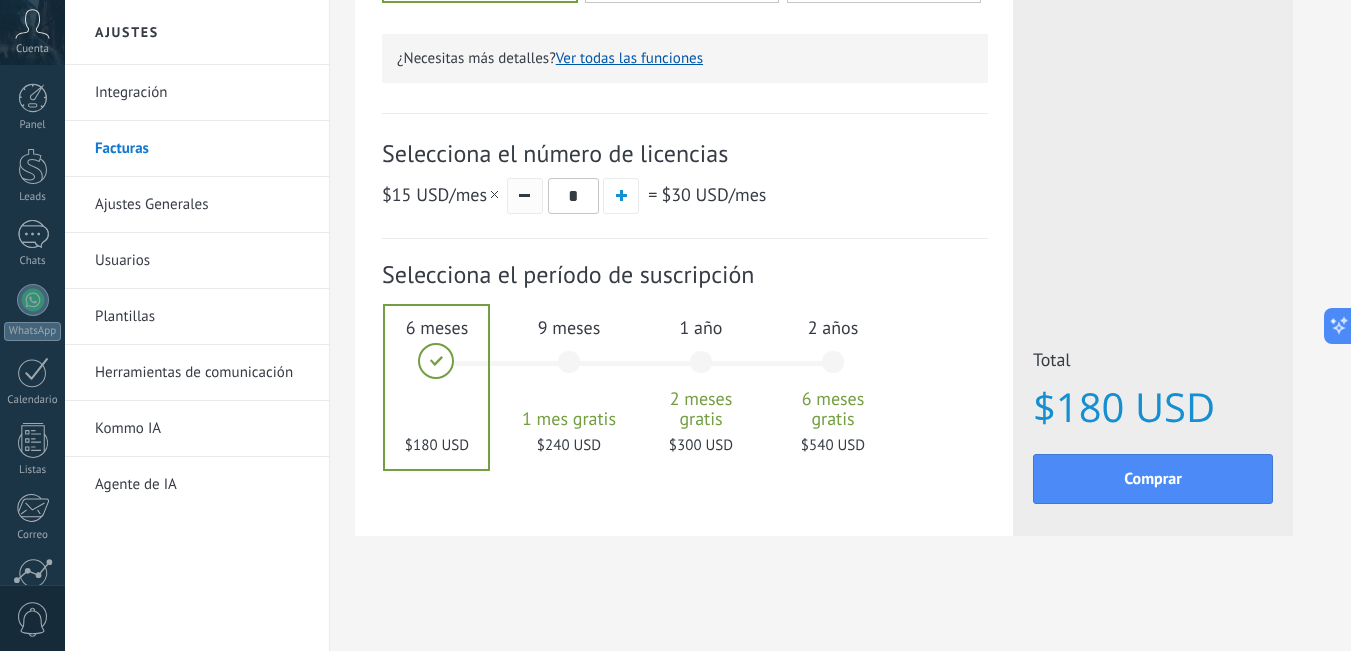 click at bounding box center [524, 195] 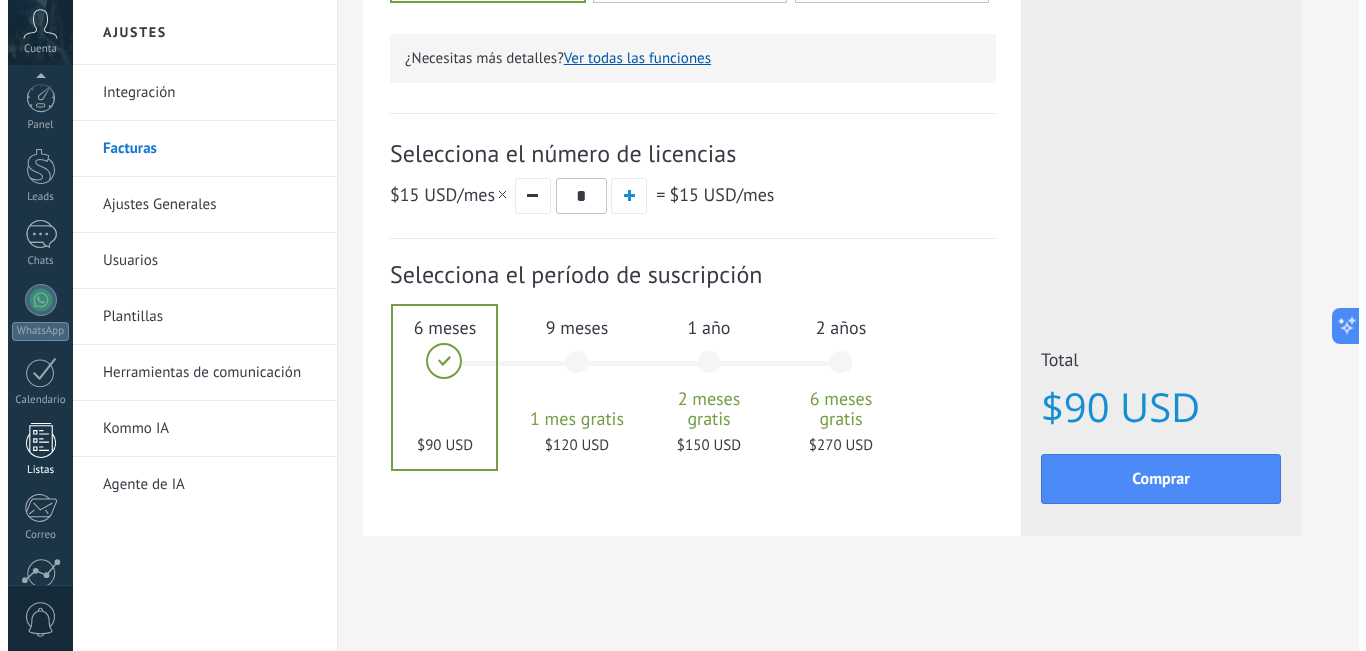 scroll, scrollTop: 181, scrollLeft: 0, axis: vertical 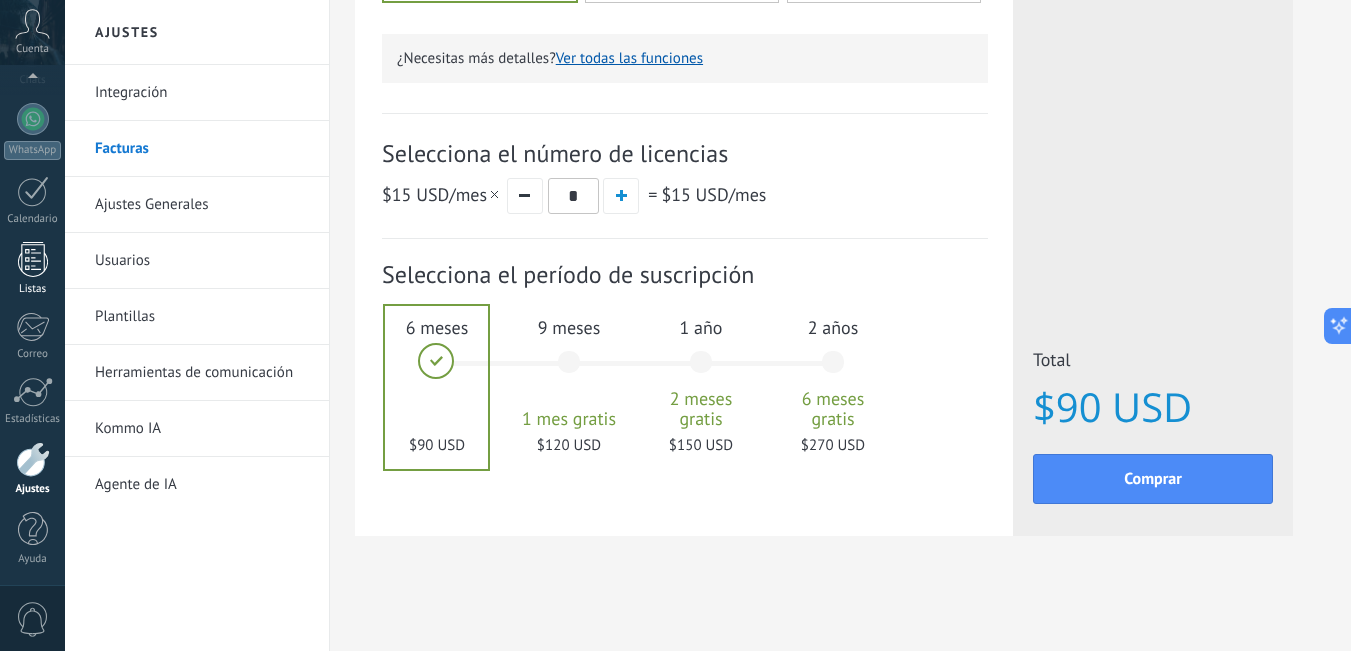 click at bounding box center [33, 392] 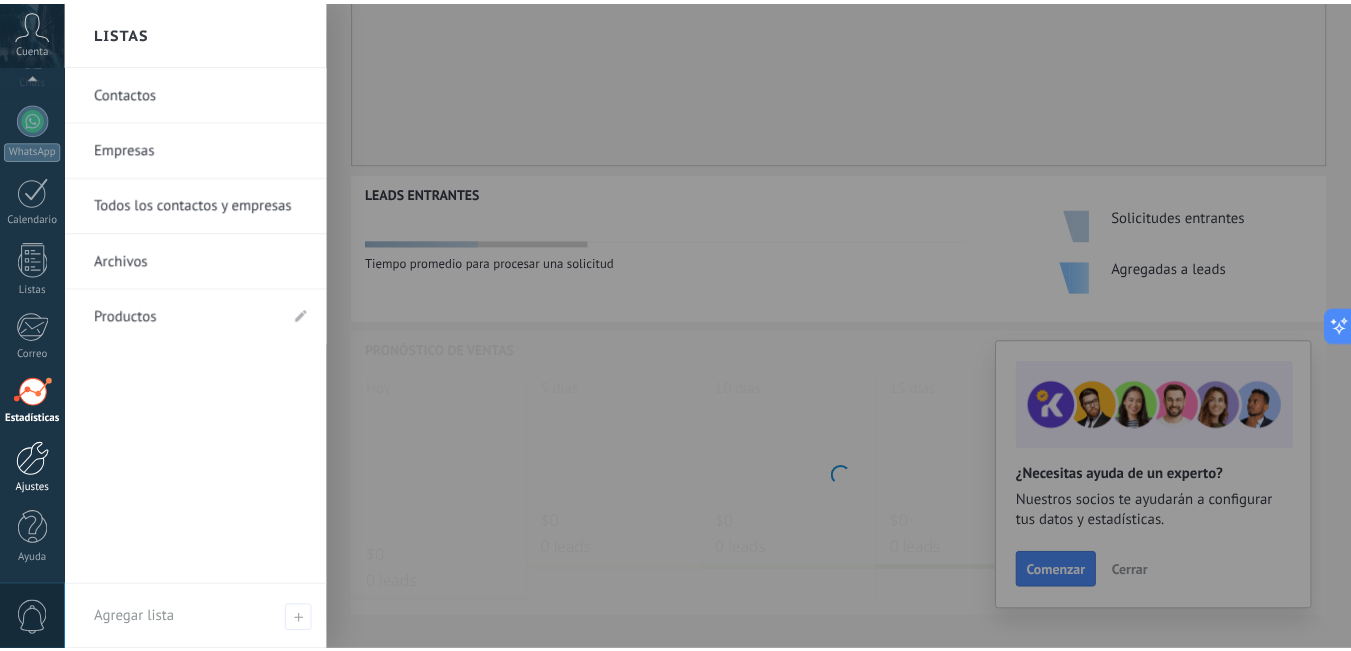 scroll, scrollTop: 0, scrollLeft: 0, axis: both 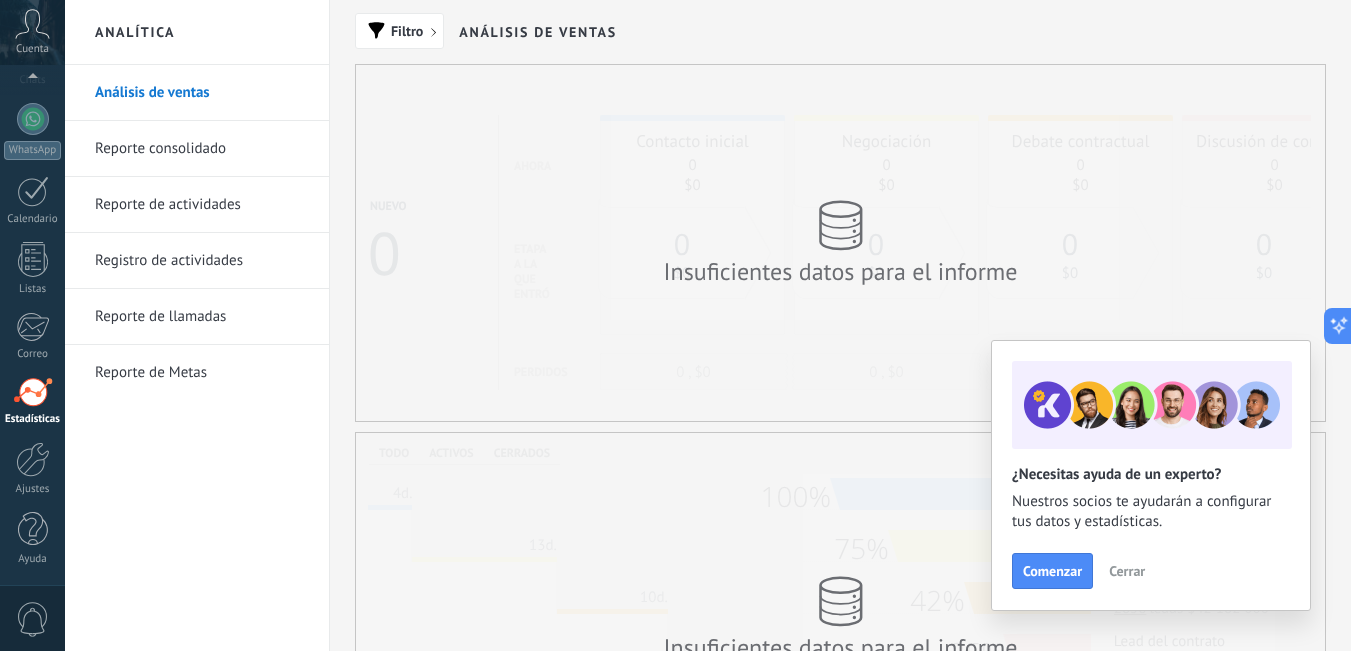 click on "Insuficientes datos para el informe" at bounding box center (840, 243) 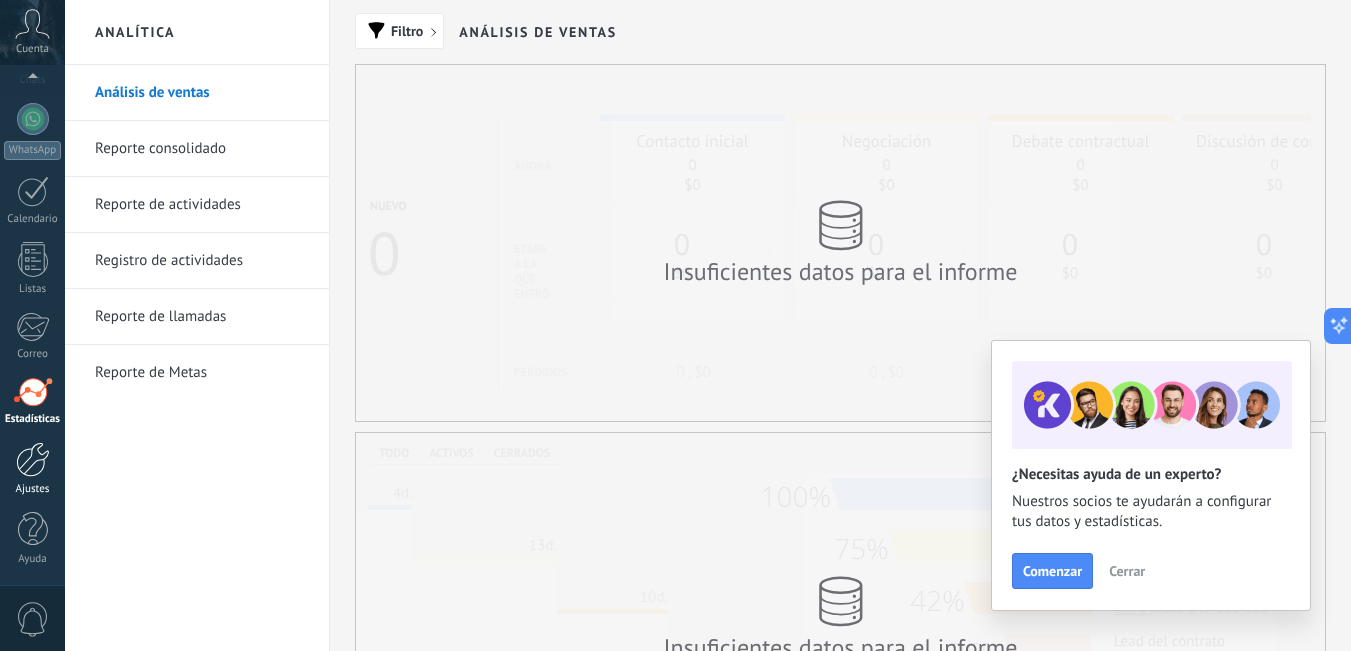 click at bounding box center [33, 459] 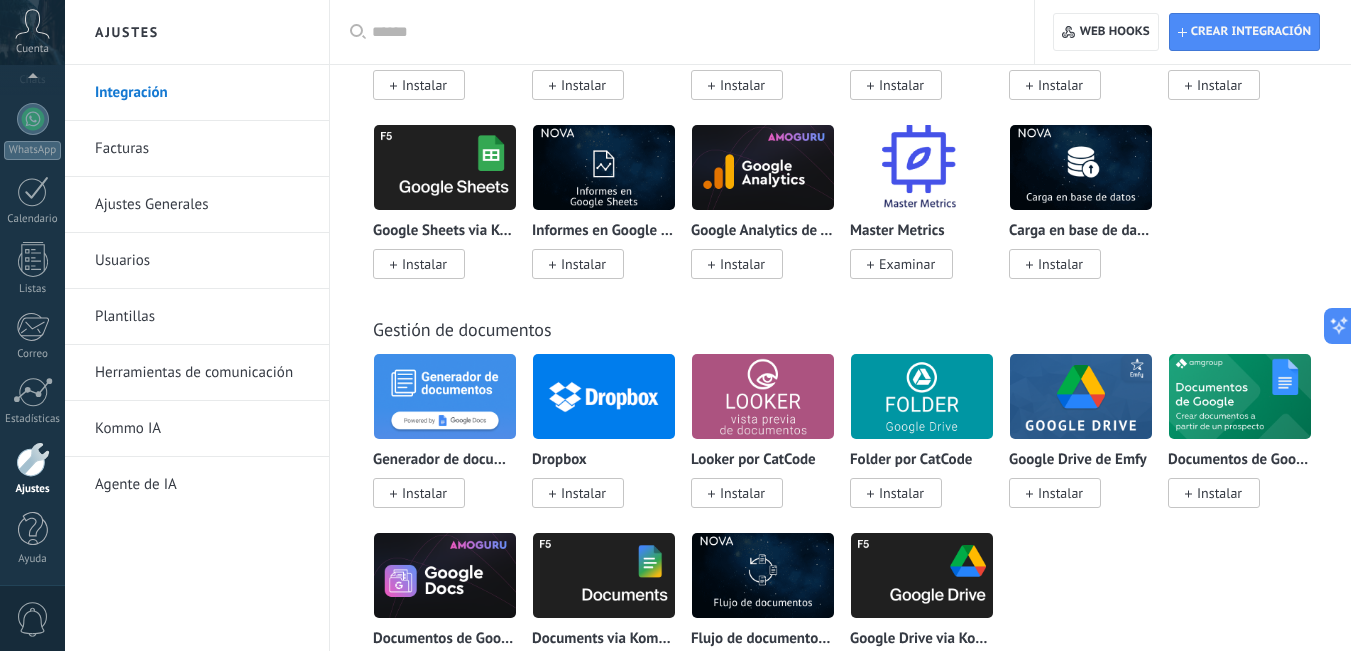 scroll, scrollTop: 5700, scrollLeft: 0, axis: vertical 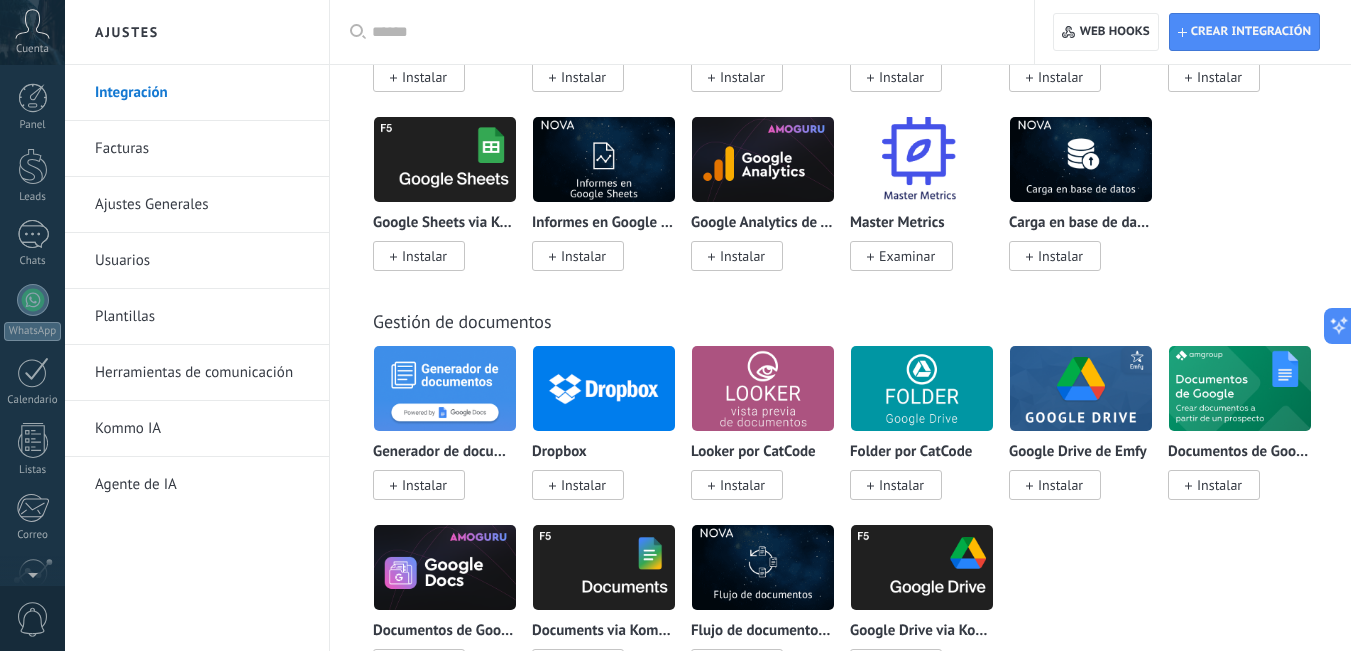 click on "Integración Facturas Ajustes Generales Usuarios Plantillas Herramientas de comunicación Kommo IA Agente de IA" at bounding box center (197, 358) 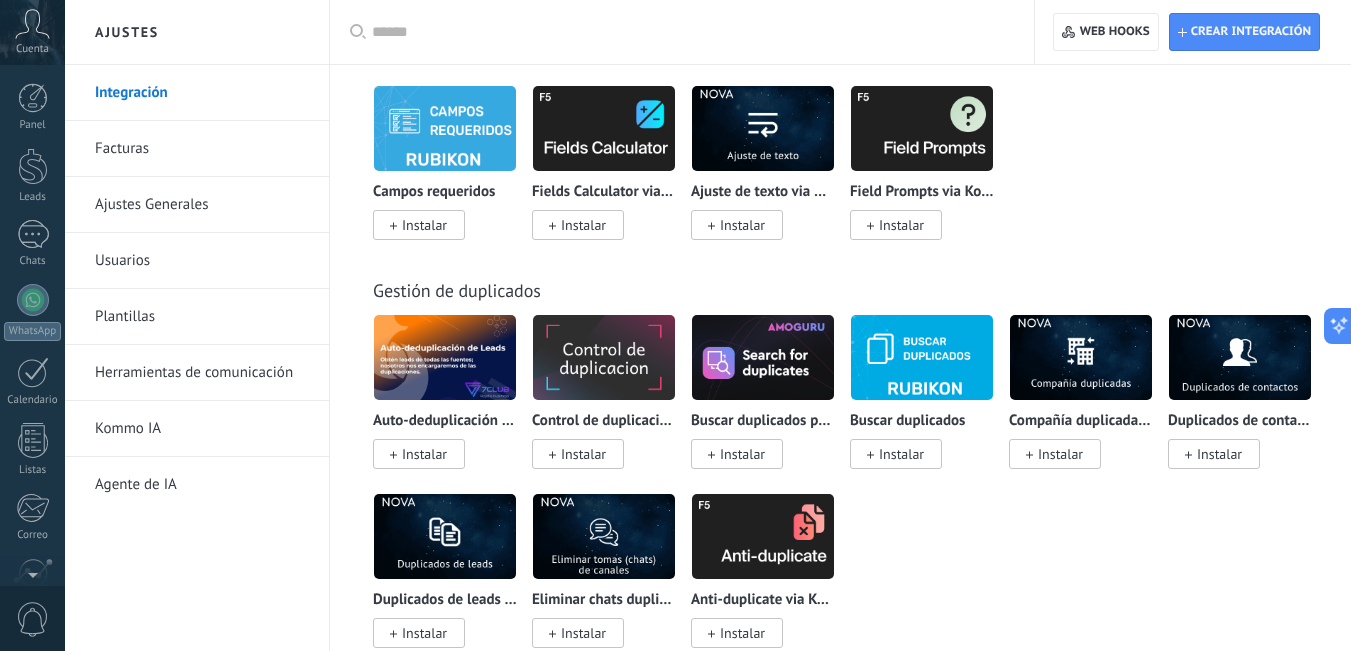 scroll, scrollTop: 7946, scrollLeft: 0, axis: vertical 